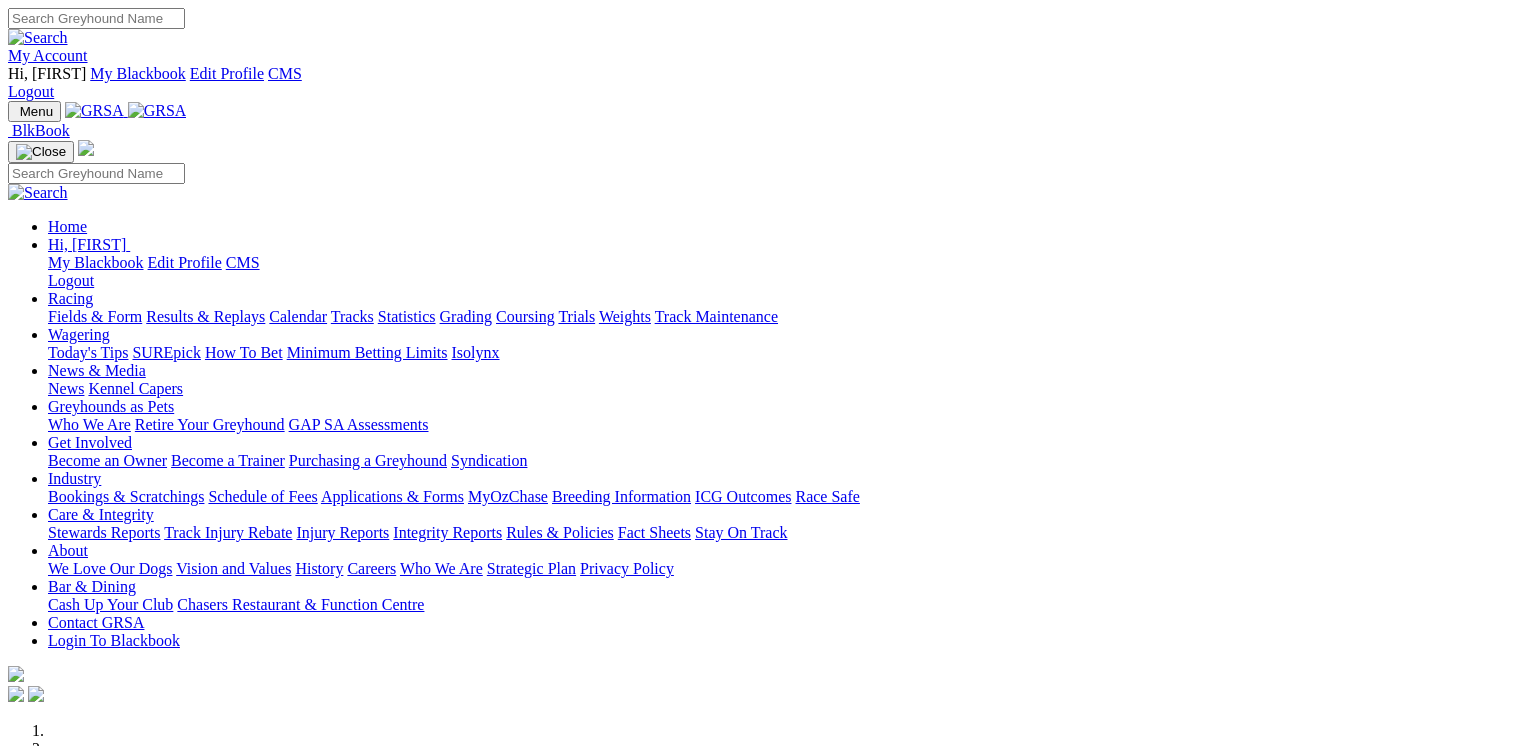 scroll, scrollTop: 444, scrollLeft: 0, axis: vertical 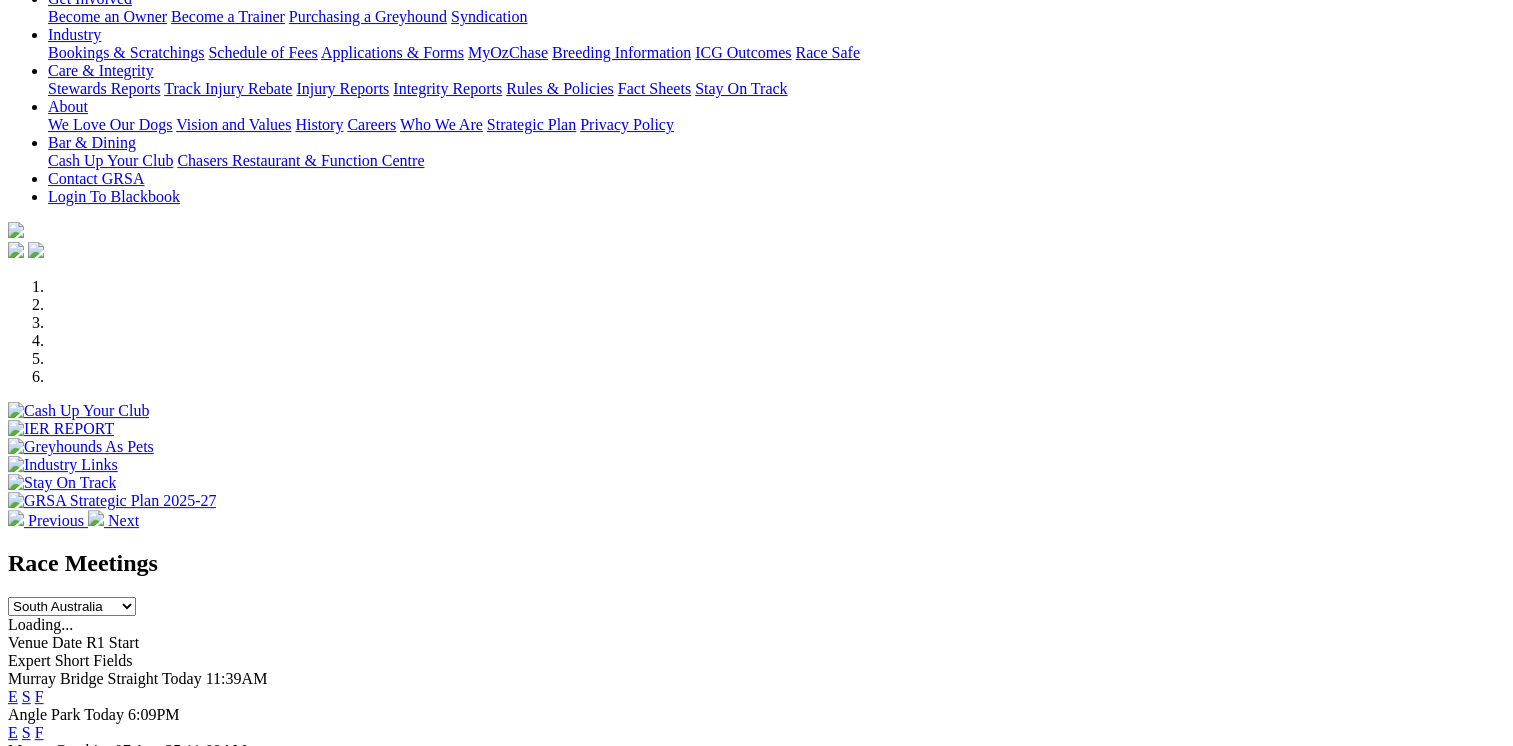 drag, startPoint x: 0, startPoint y: 0, endPoint x: 848, endPoint y: 534, distance: 1002.12775 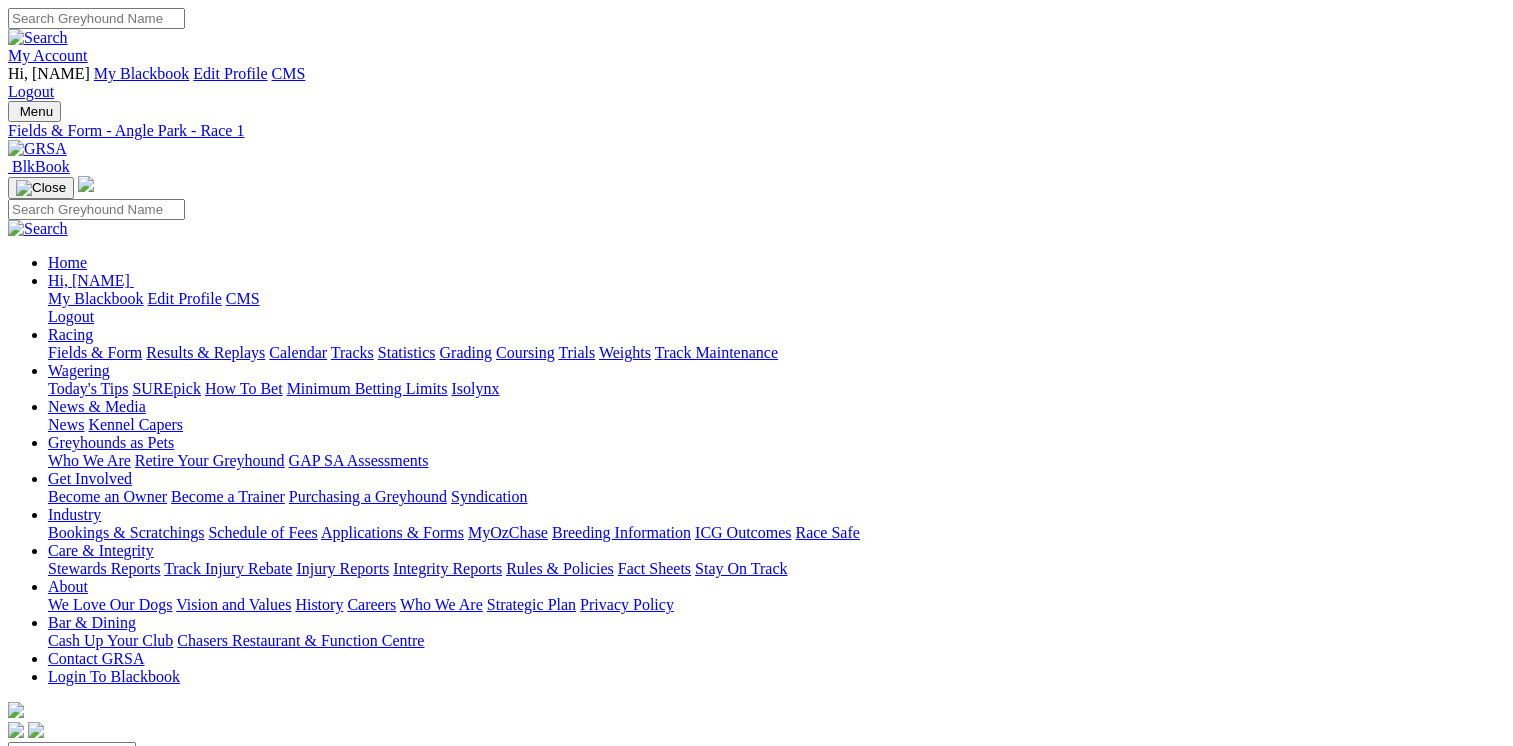scroll, scrollTop: 0, scrollLeft: 0, axis: both 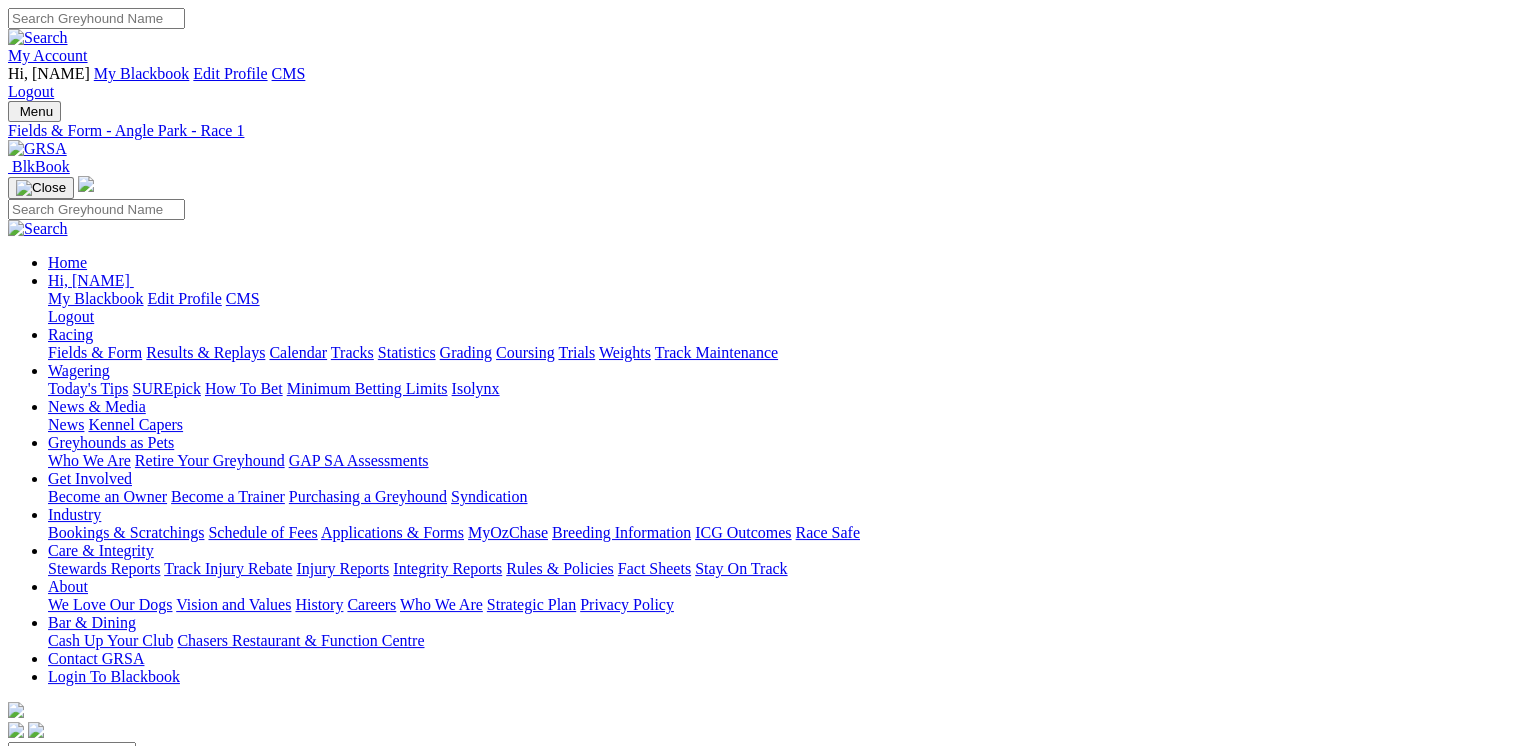 click on "6:49pm" at bounding box center [55, 844] 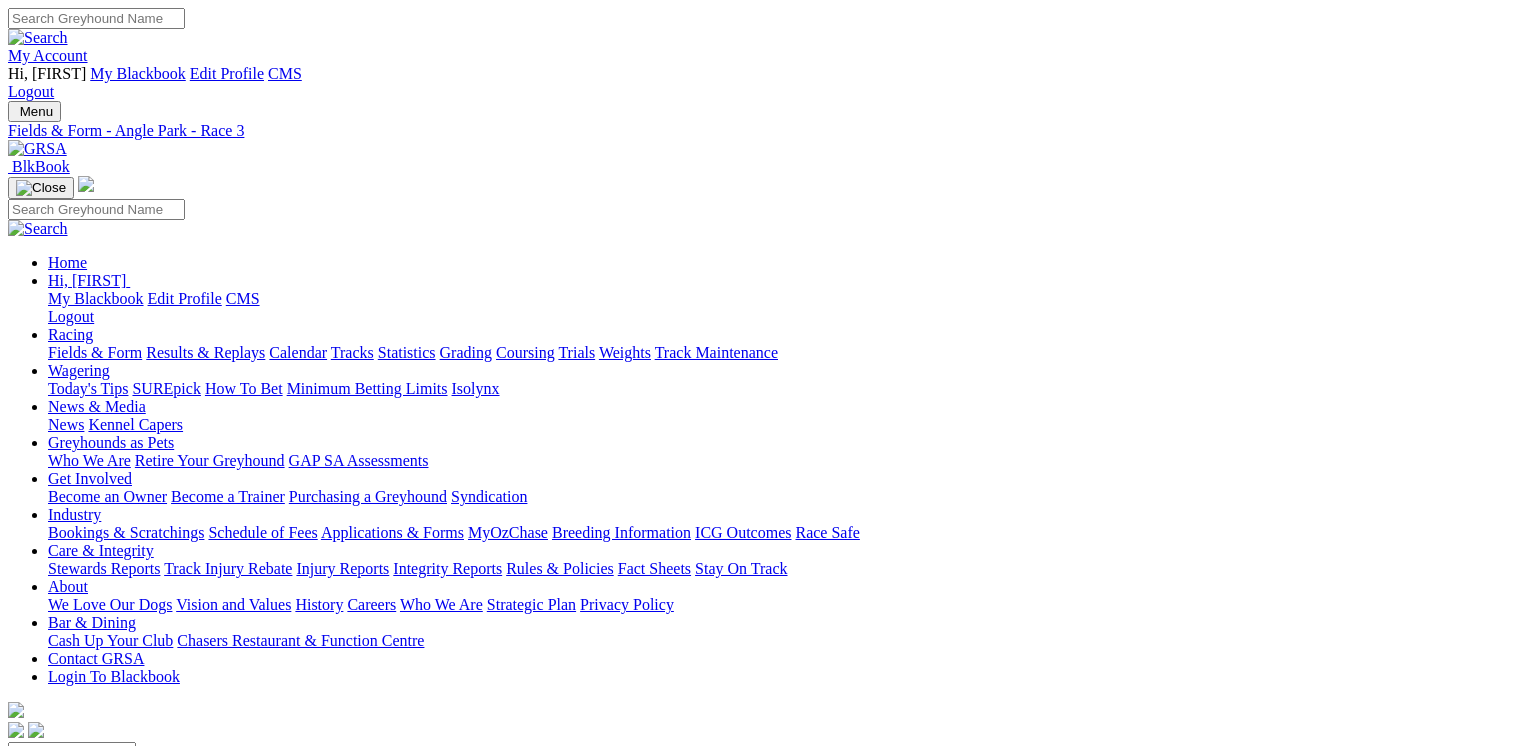 scroll, scrollTop: 0, scrollLeft: 0, axis: both 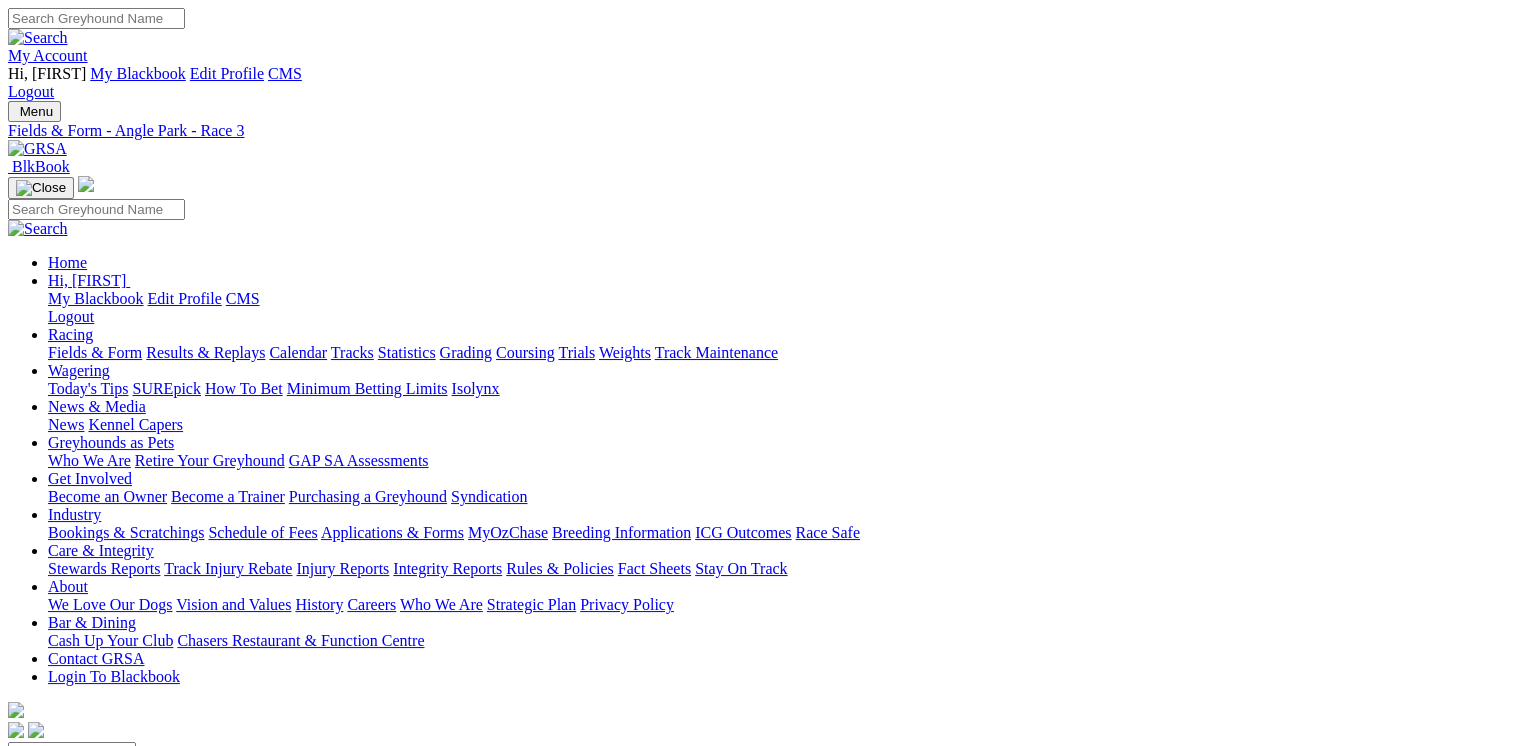 click on "R4" at bounding box center [17, 862] 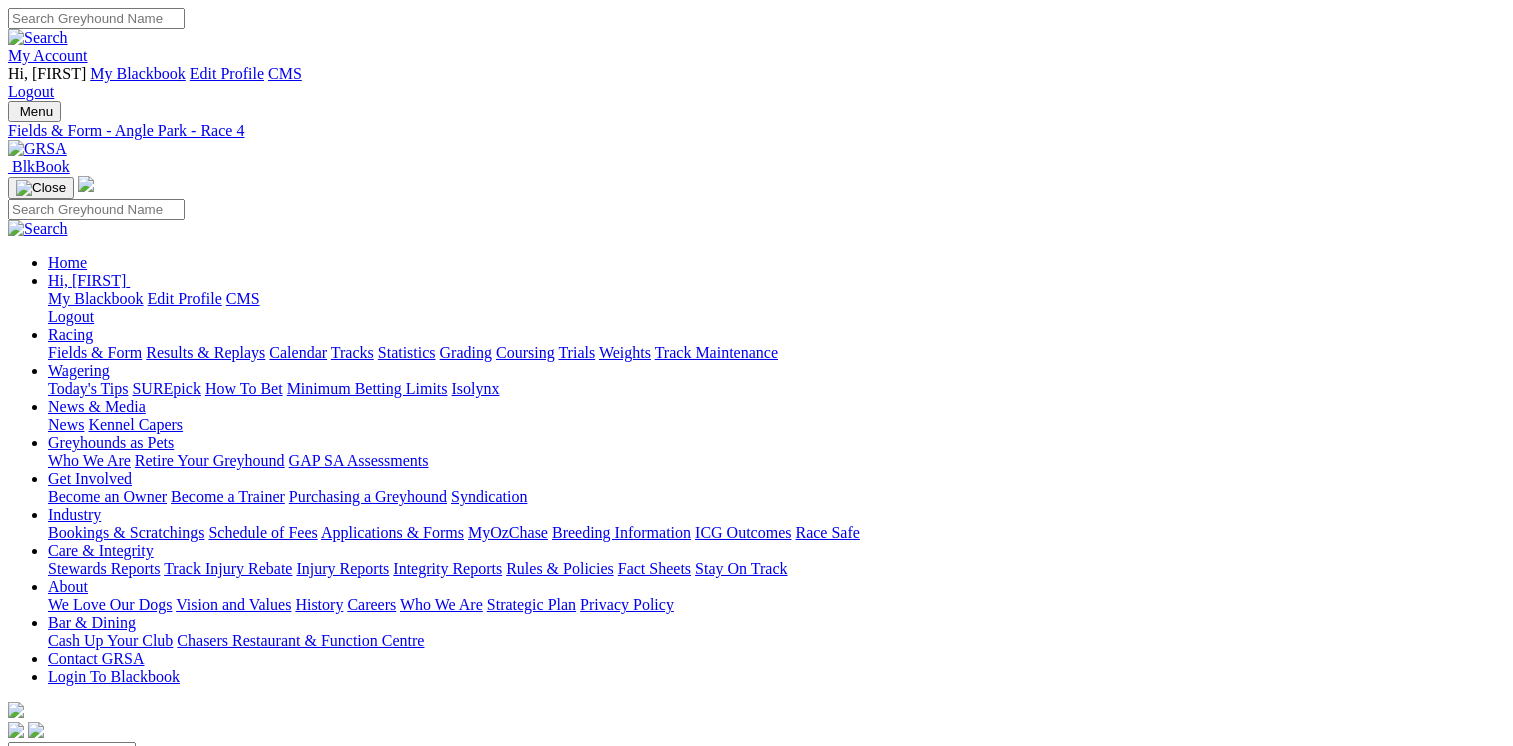scroll, scrollTop: 0, scrollLeft: 0, axis: both 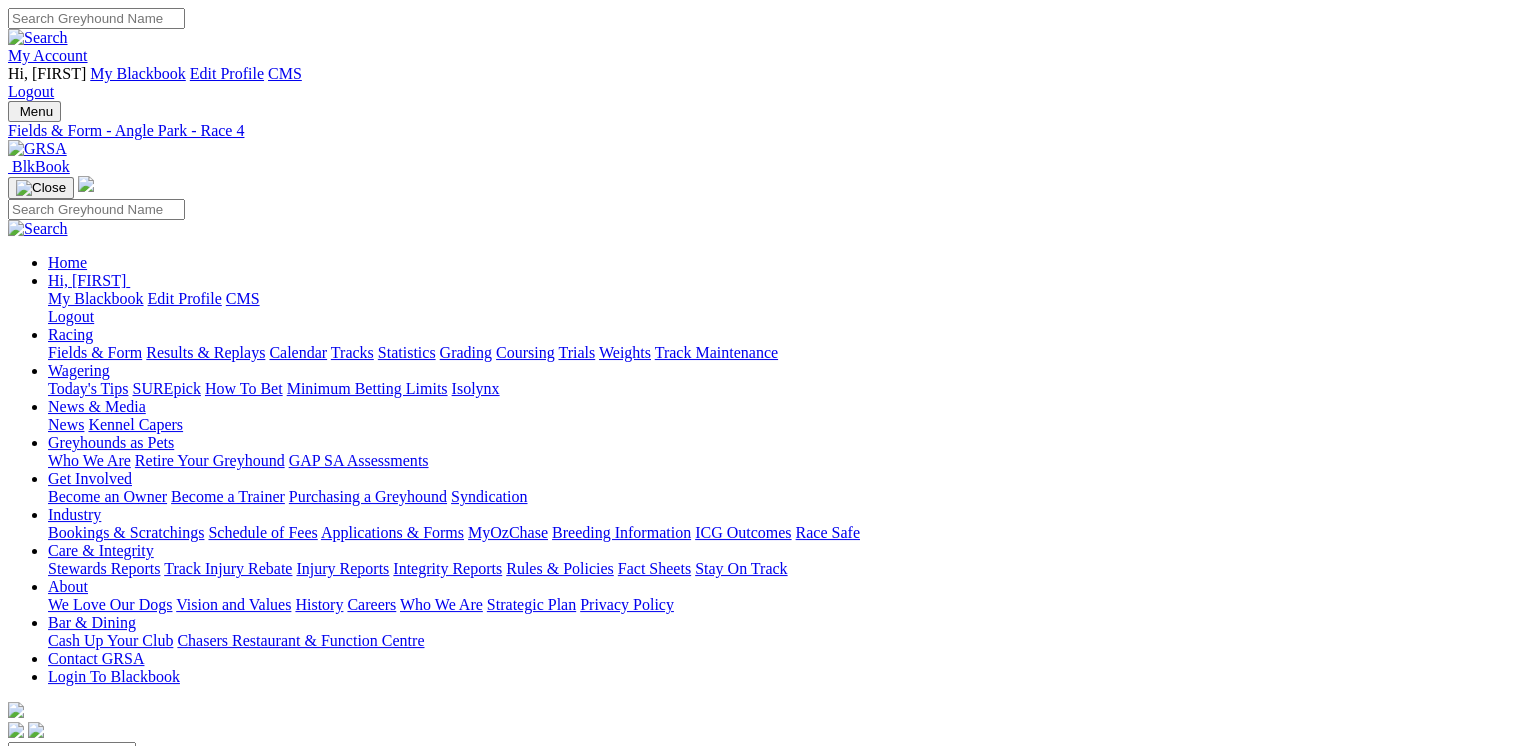 click on "R5
7:30pm" at bounding box center [756, 881] 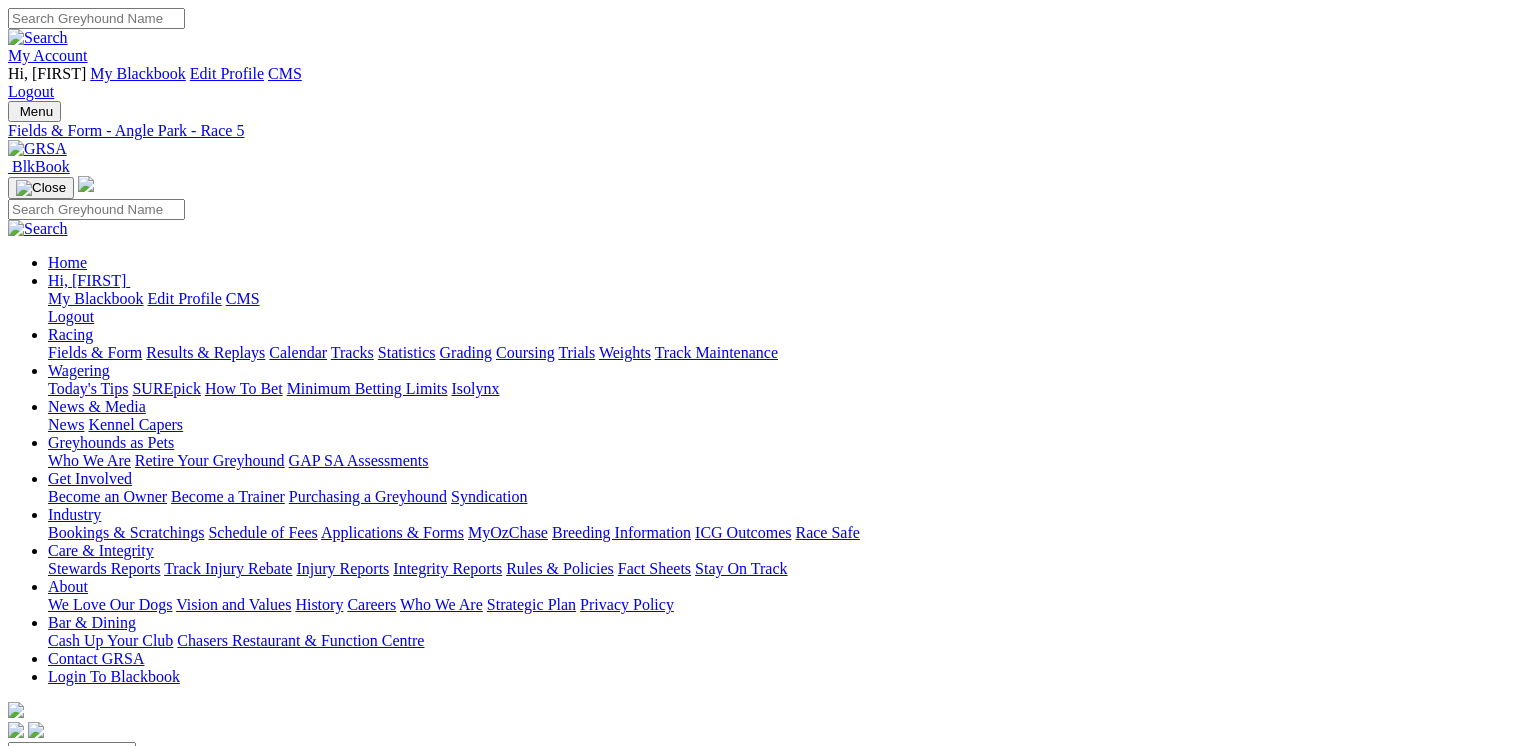 scroll, scrollTop: 0, scrollLeft: 0, axis: both 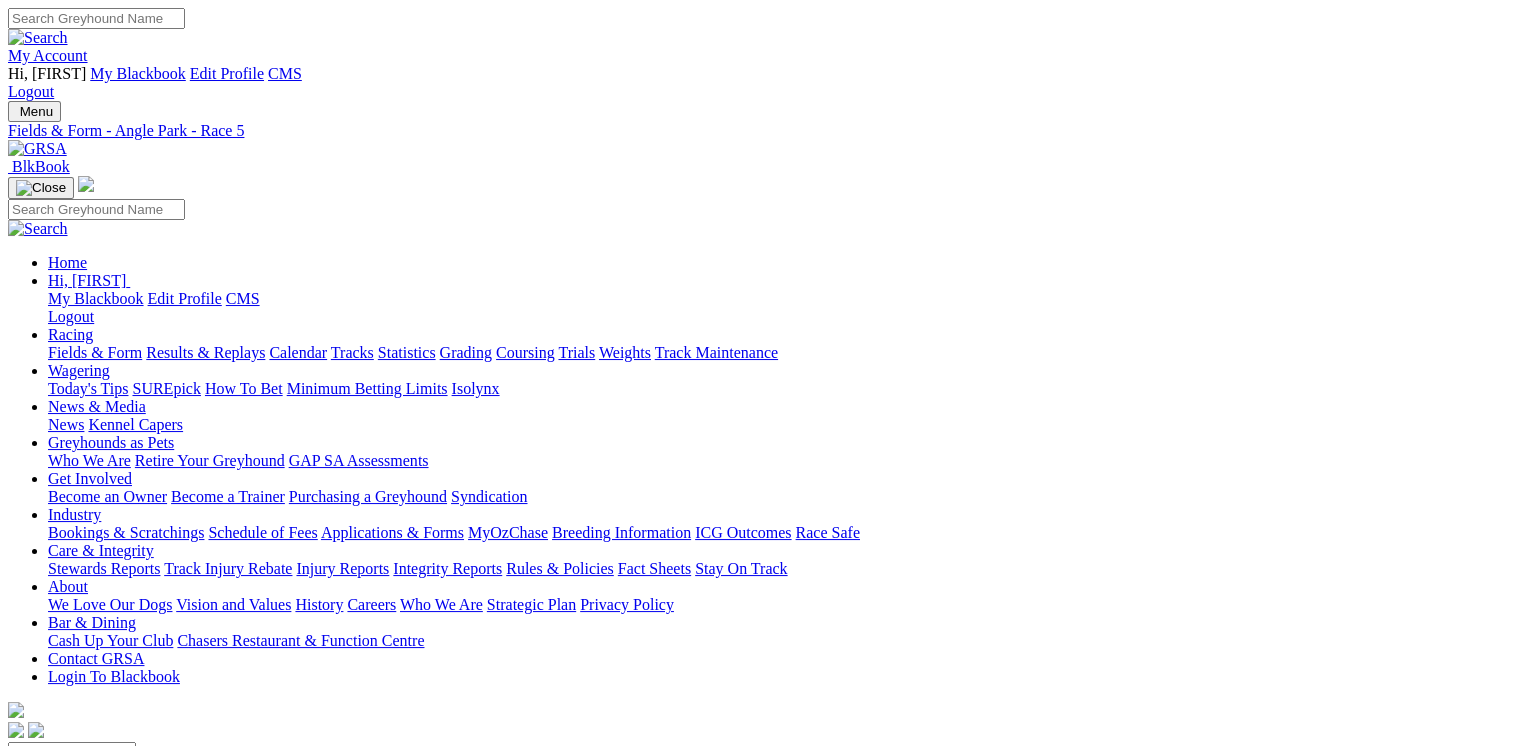 click on "R6
7:50pm" at bounding box center [756, 899] 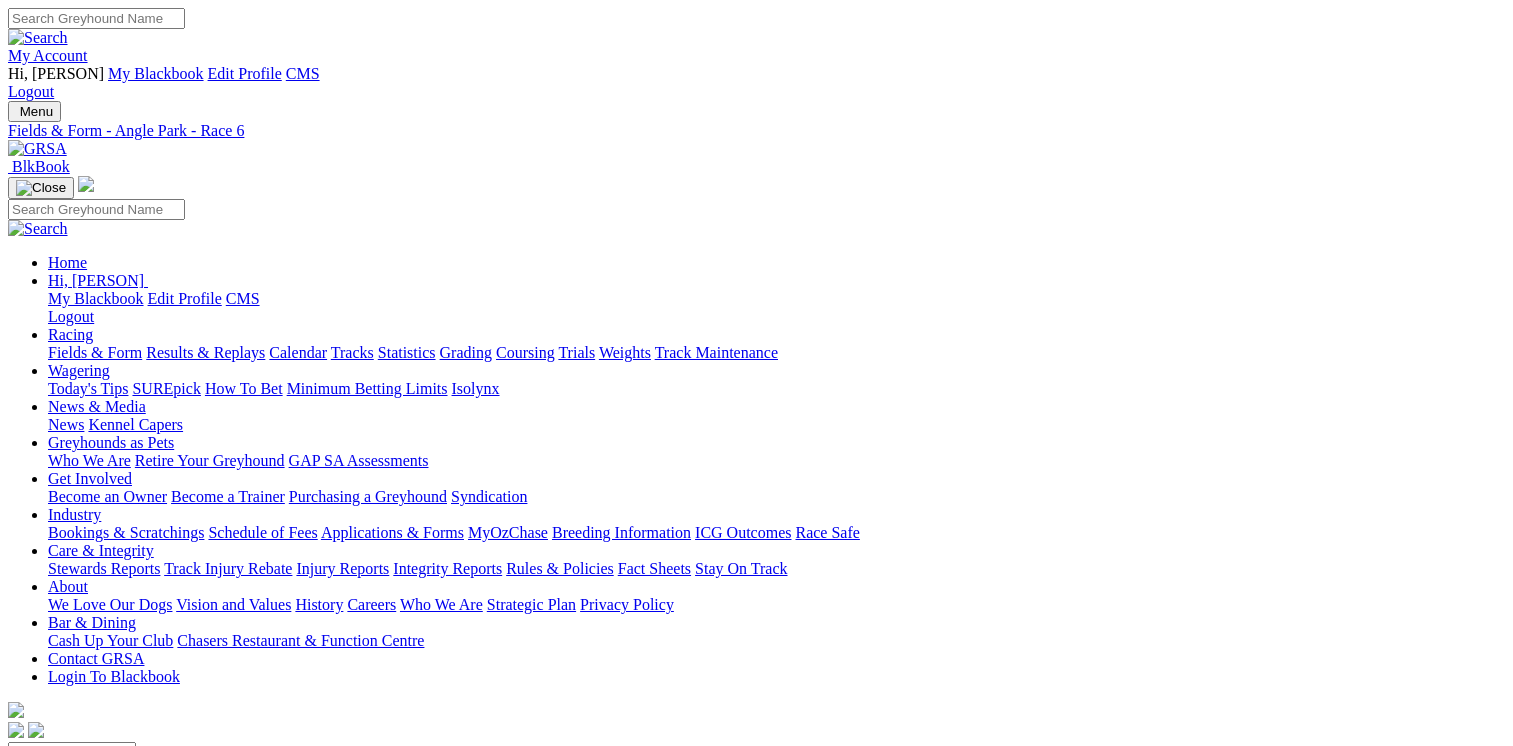 scroll, scrollTop: 0, scrollLeft: 0, axis: both 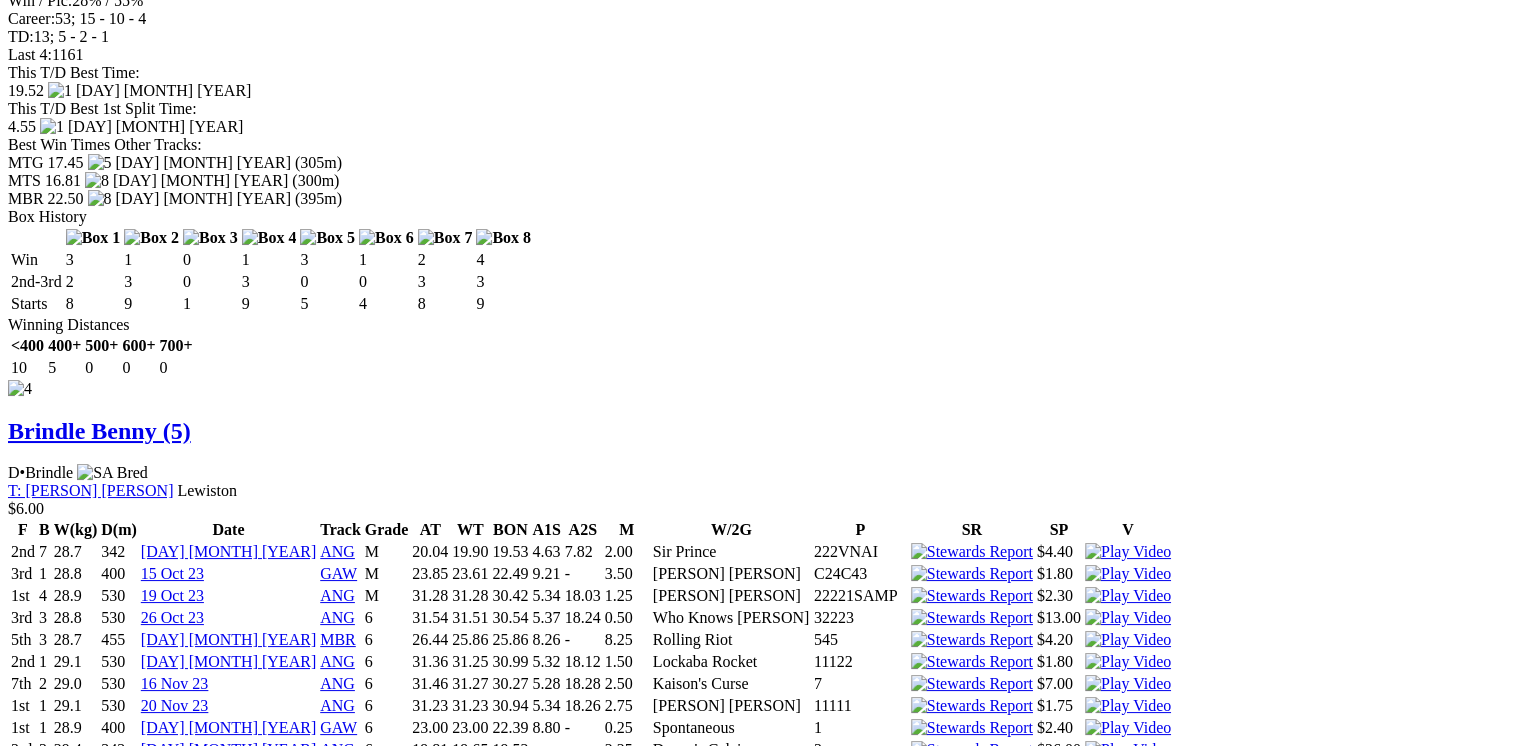 click on "Box History
Win
0
1
0
1
0
0
2
1
2nd-3rd
1
2
3
3
4
1
2
4
Starts
4
8
9
8 5 4 4 6 0%" at bounding box center [756, 4409] 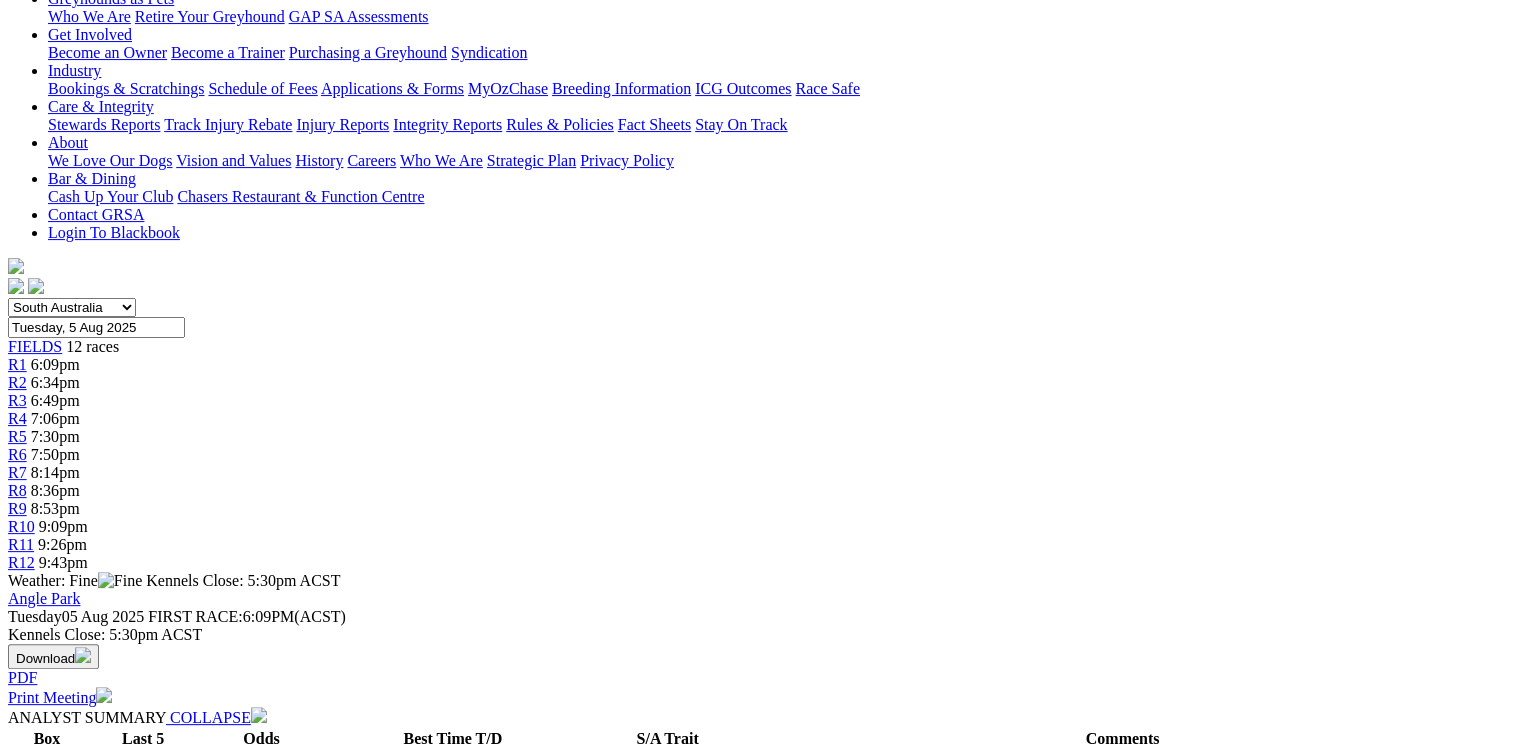 scroll, scrollTop: 0, scrollLeft: 0, axis: both 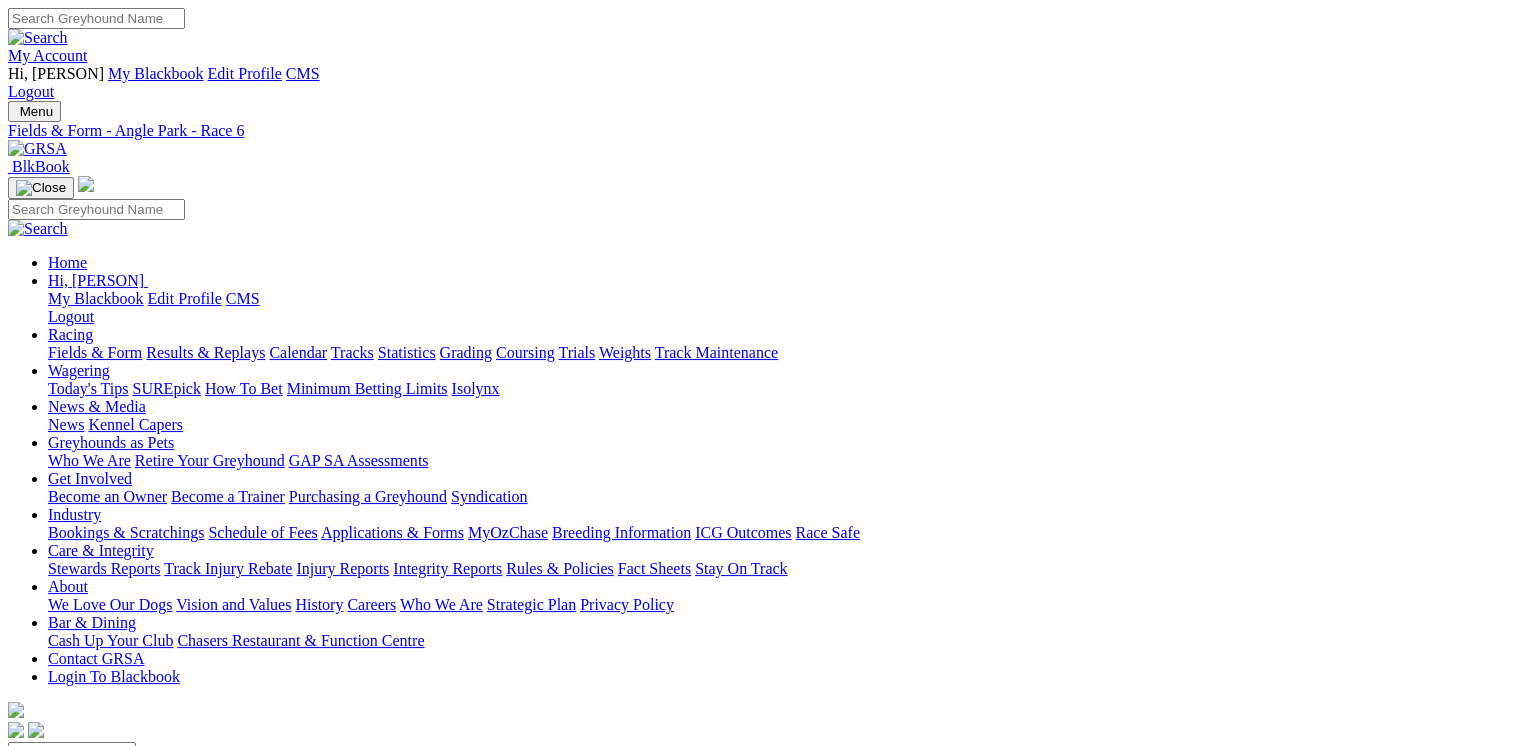 click on "R7" at bounding box center [17, 916] 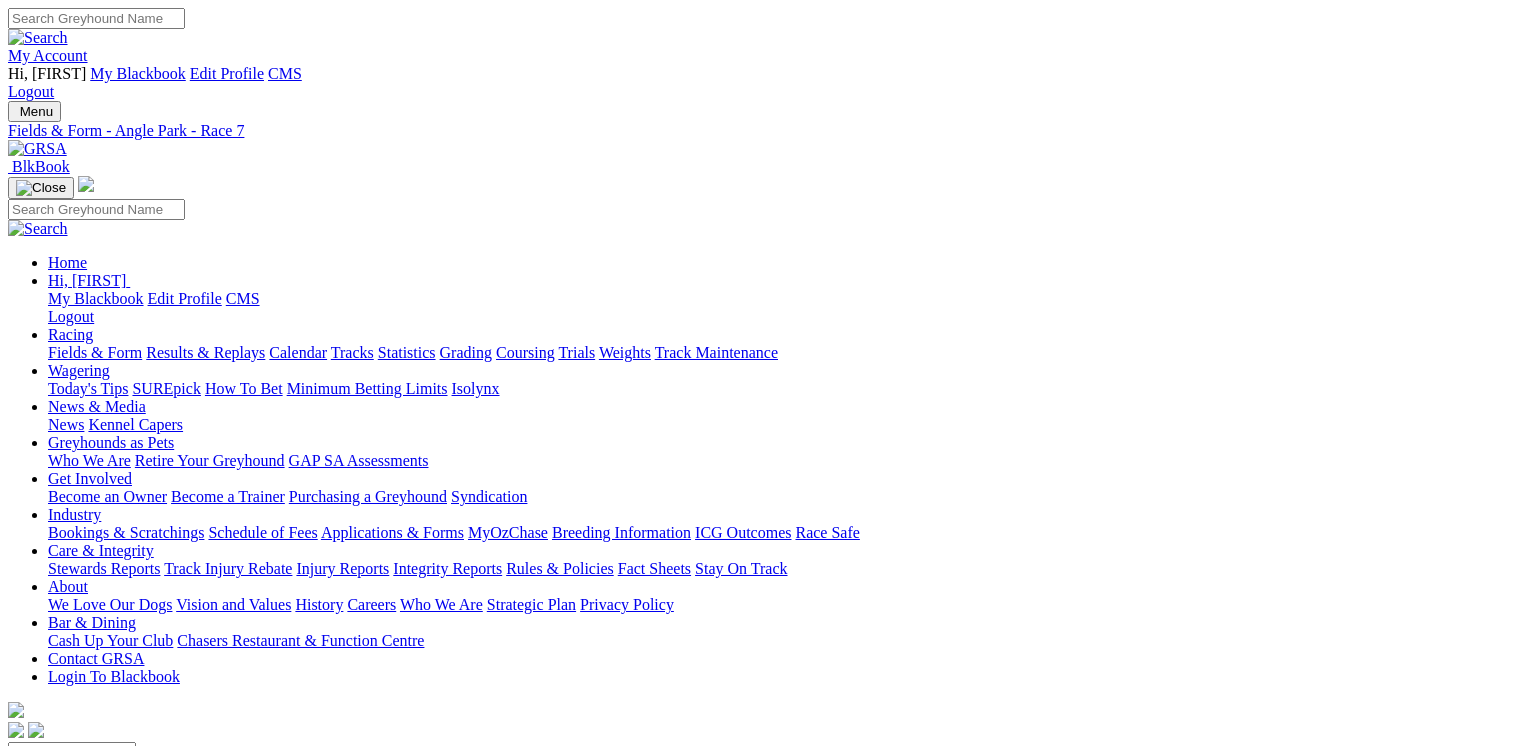 scroll, scrollTop: 0, scrollLeft: 0, axis: both 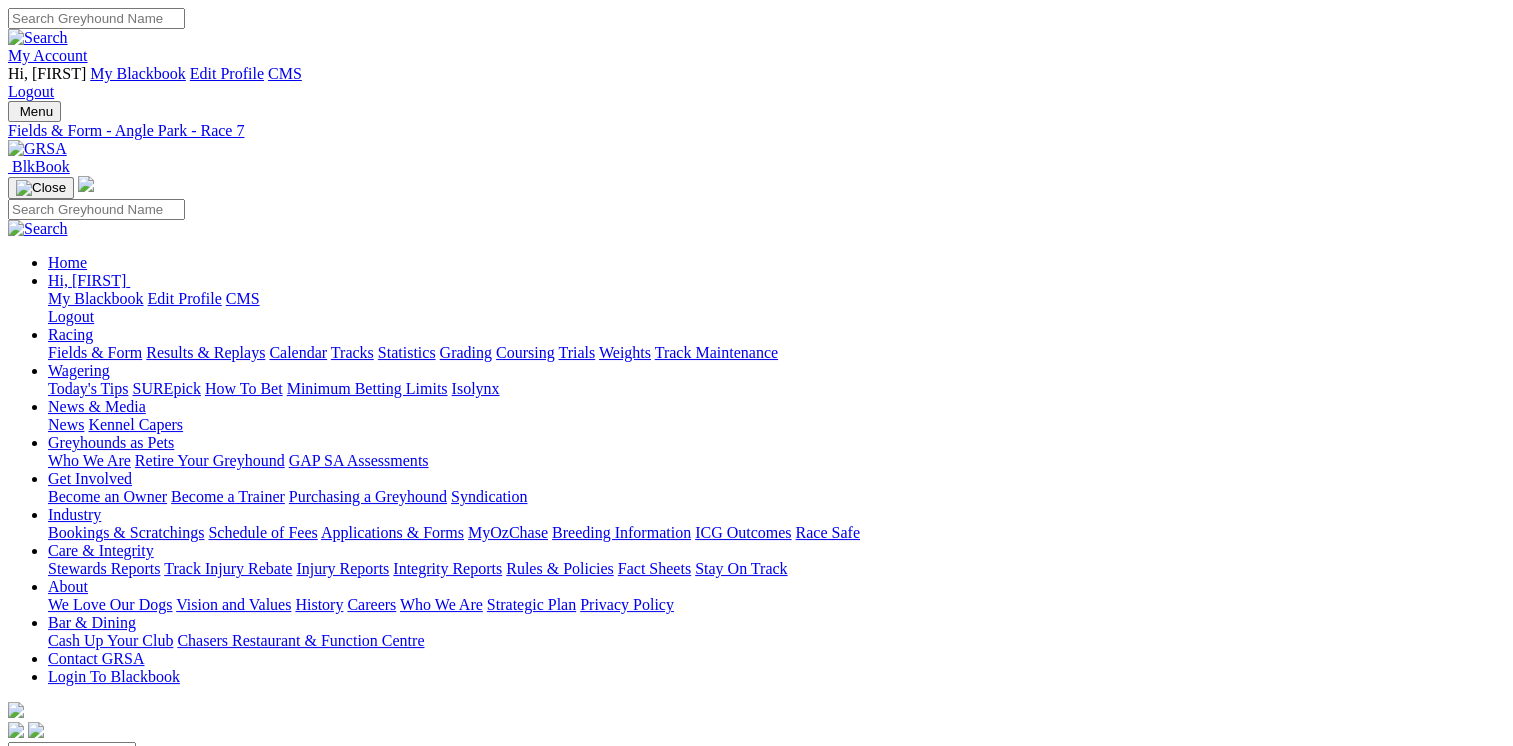 click on "R8
8:36pm" at bounding box center [756, 935] 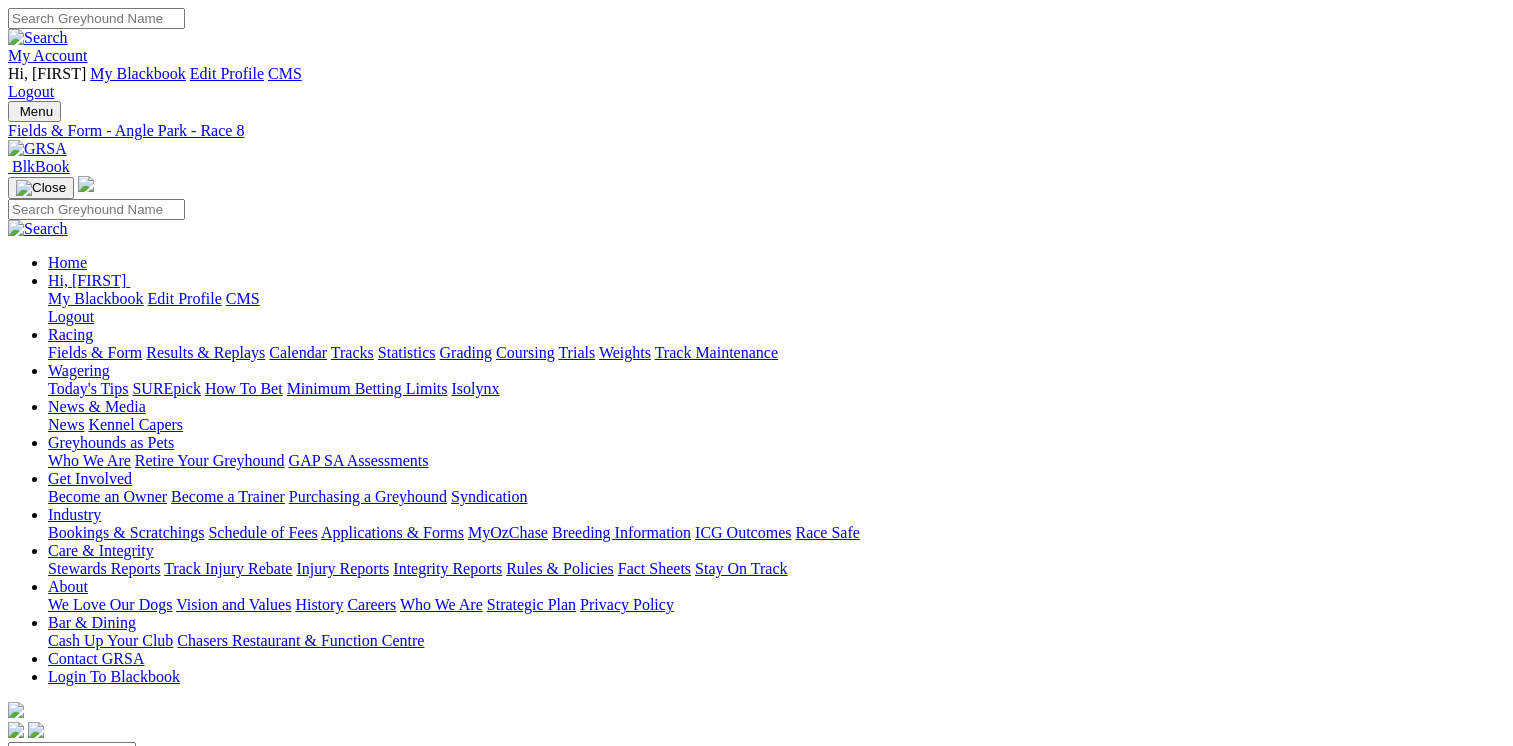 scroll, scrollTop: 0, scrollLeft: 0, axis: both 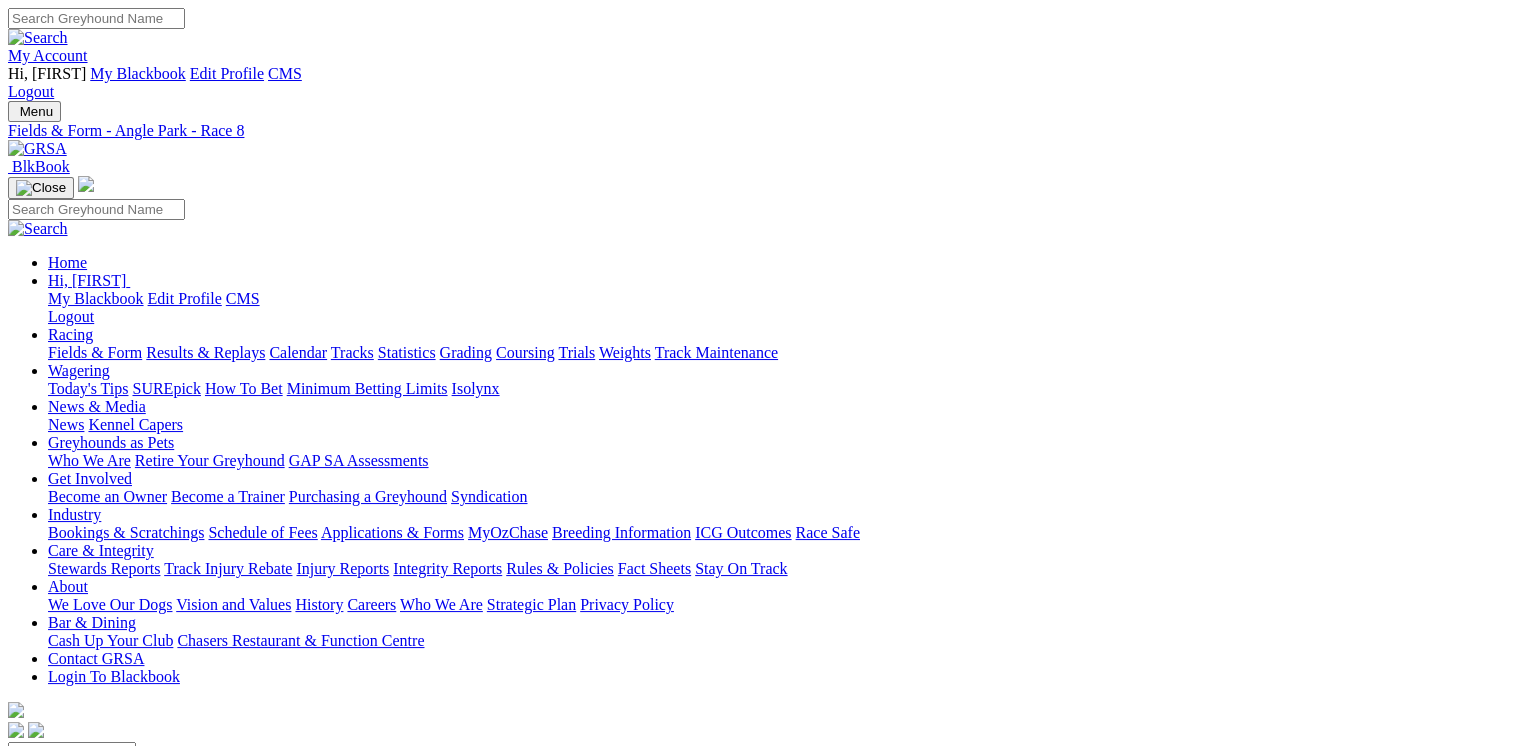 drag, startPoint x: 0, startPoint y: 0, endPoint x: 955, endPoint y: 382, distance: 1028.5665 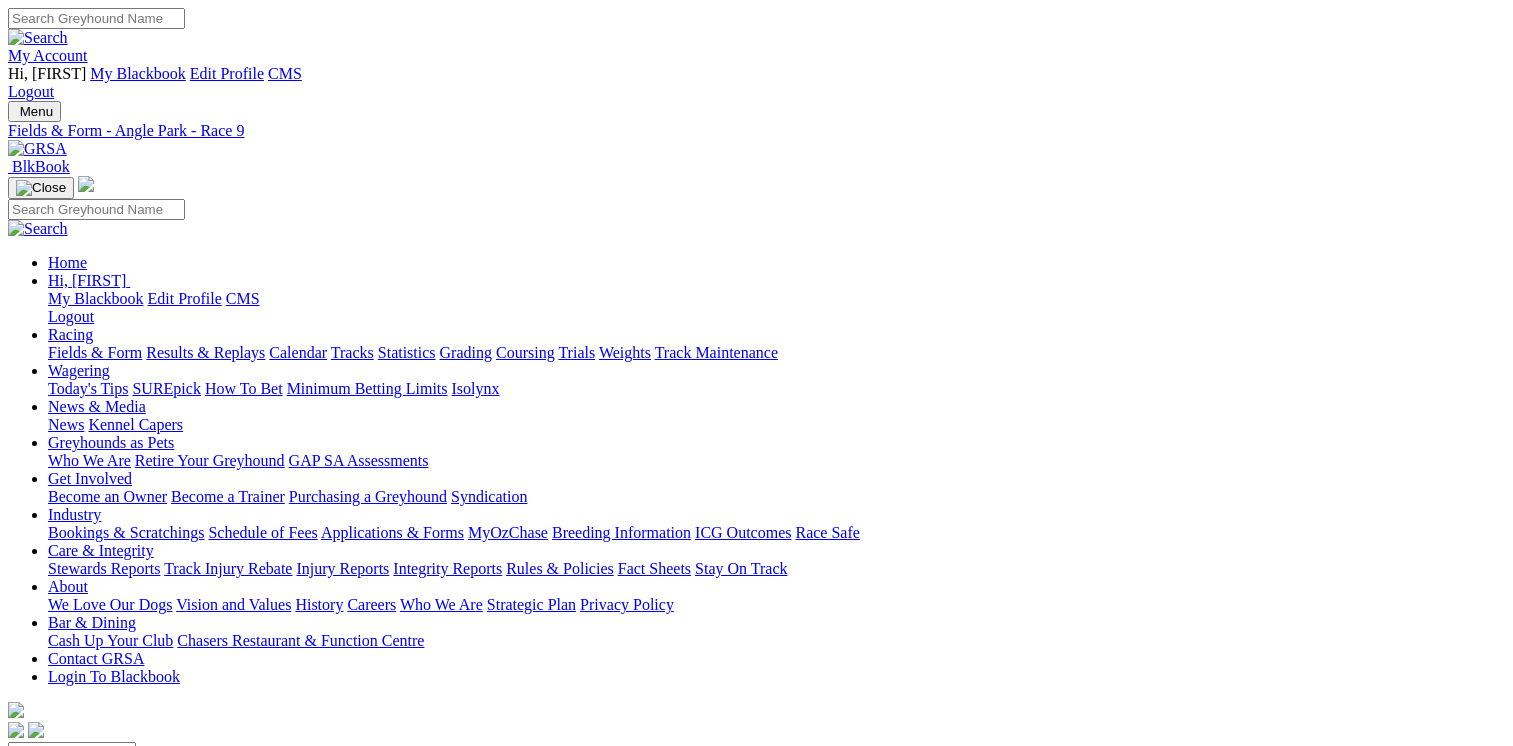 scroll, scrollTop: 0, scrollLeft: 0, axis: both 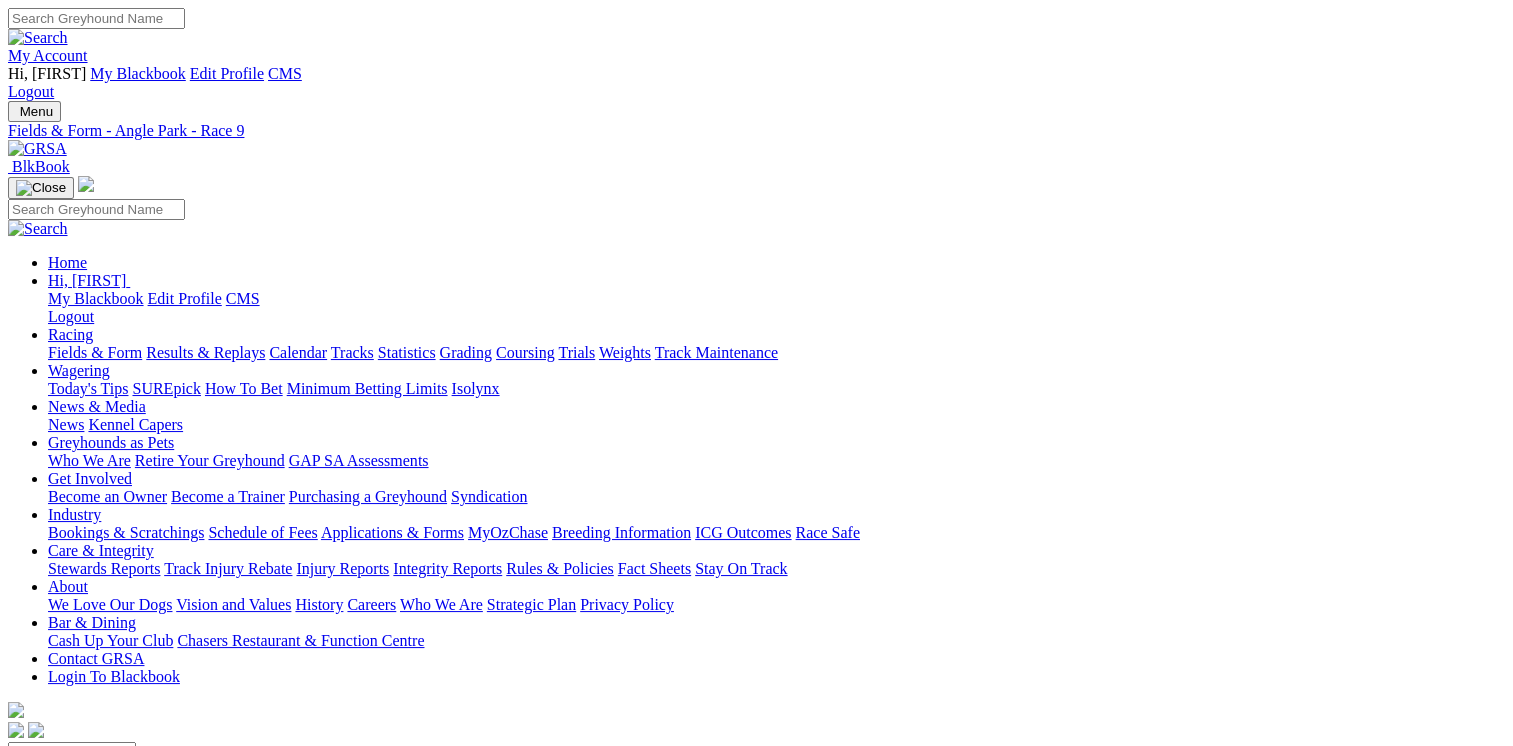 click on "R10
9:09pm" at bounding box center (756, 971) 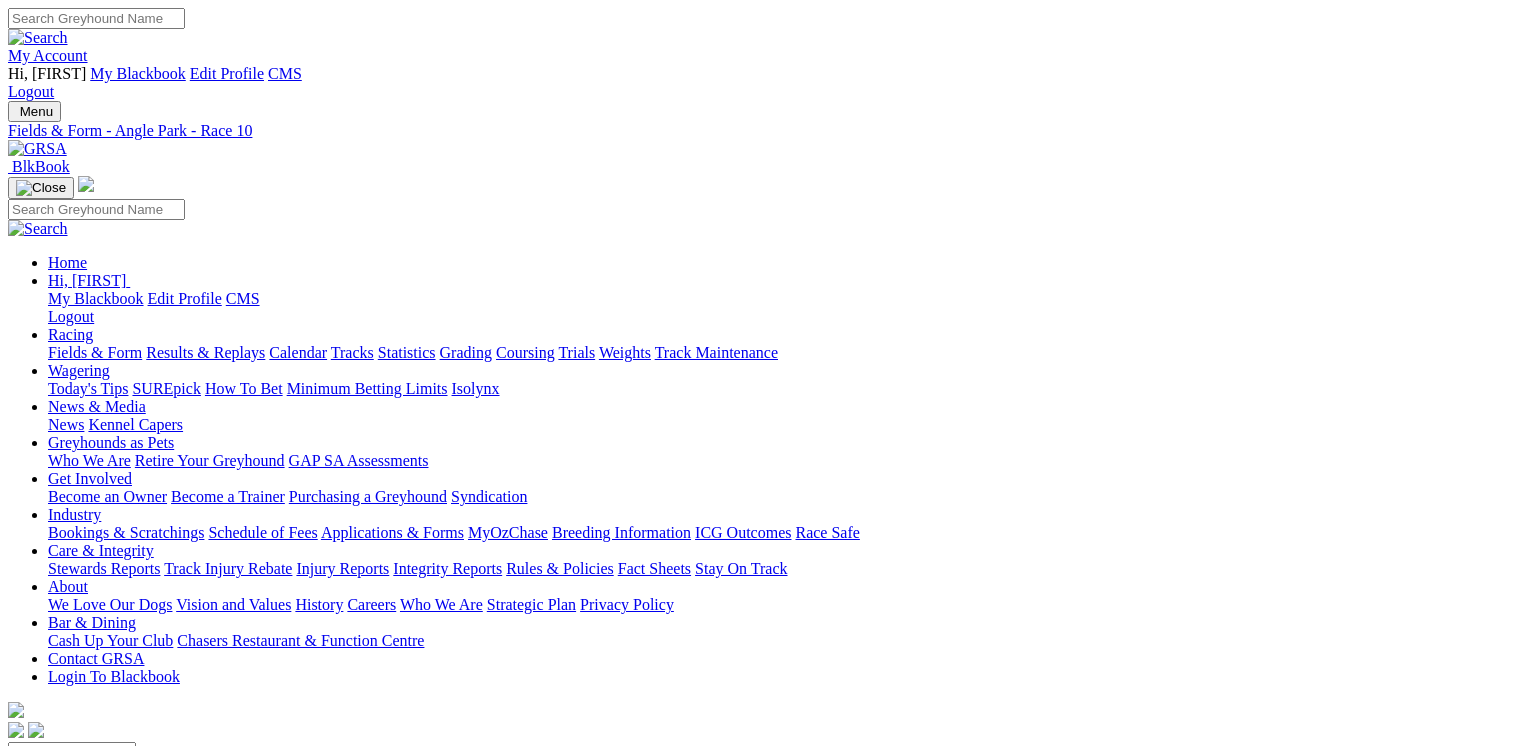 scroll, scrollTop: 0, scrollLeft: 0, axis: both 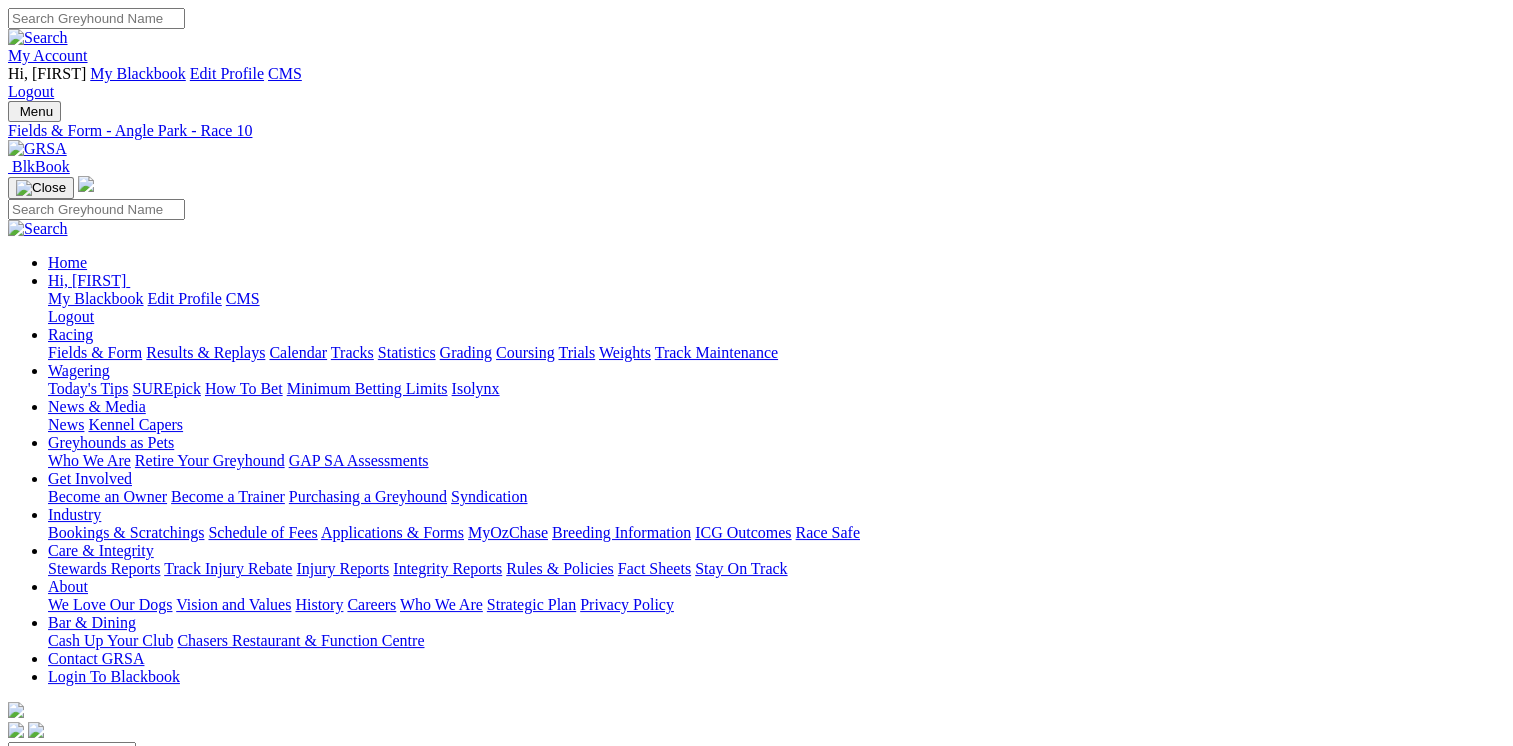 click on "R11
9:26pm" at bounding box center (756, 989) 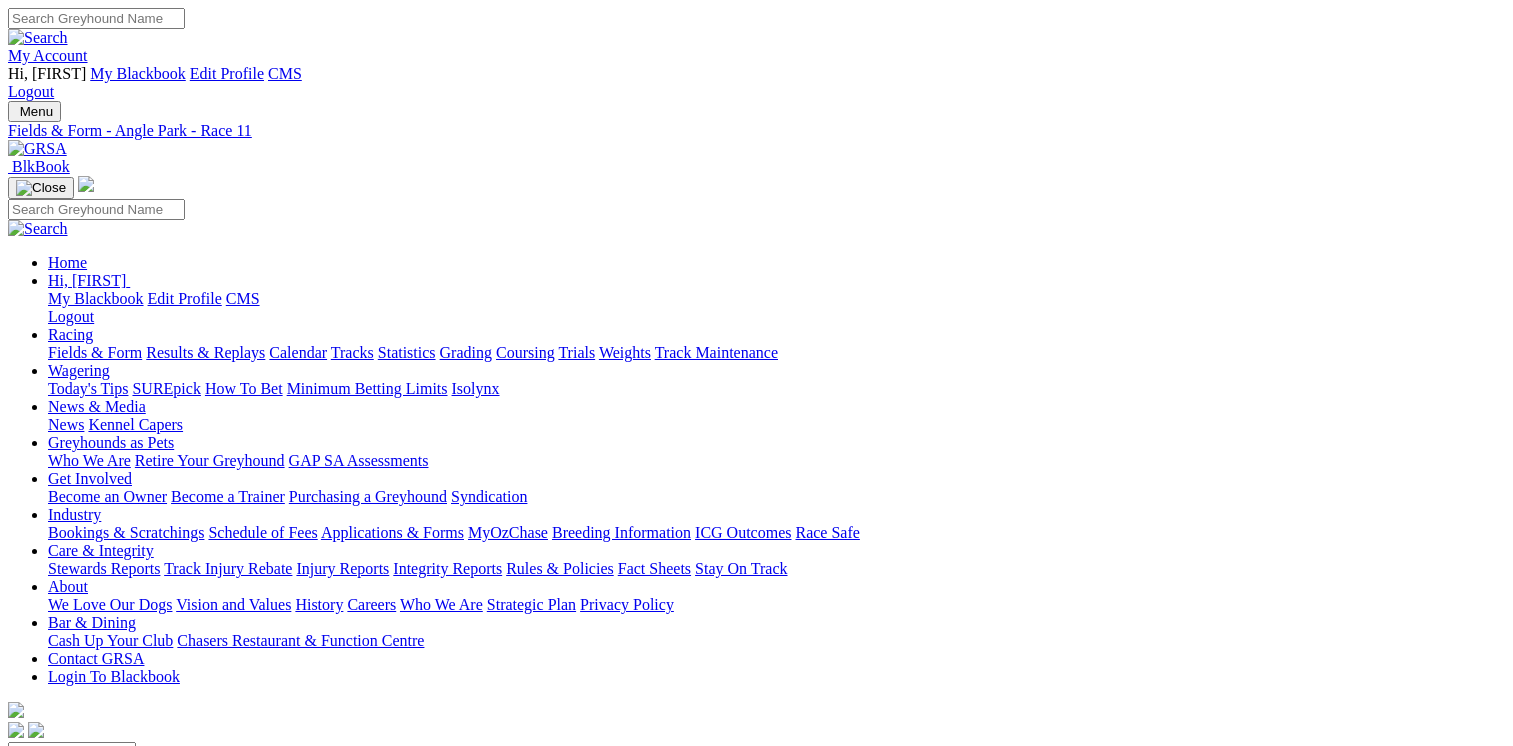 scroll, scrollTop: 0, scrollLeft: 0, axis: both 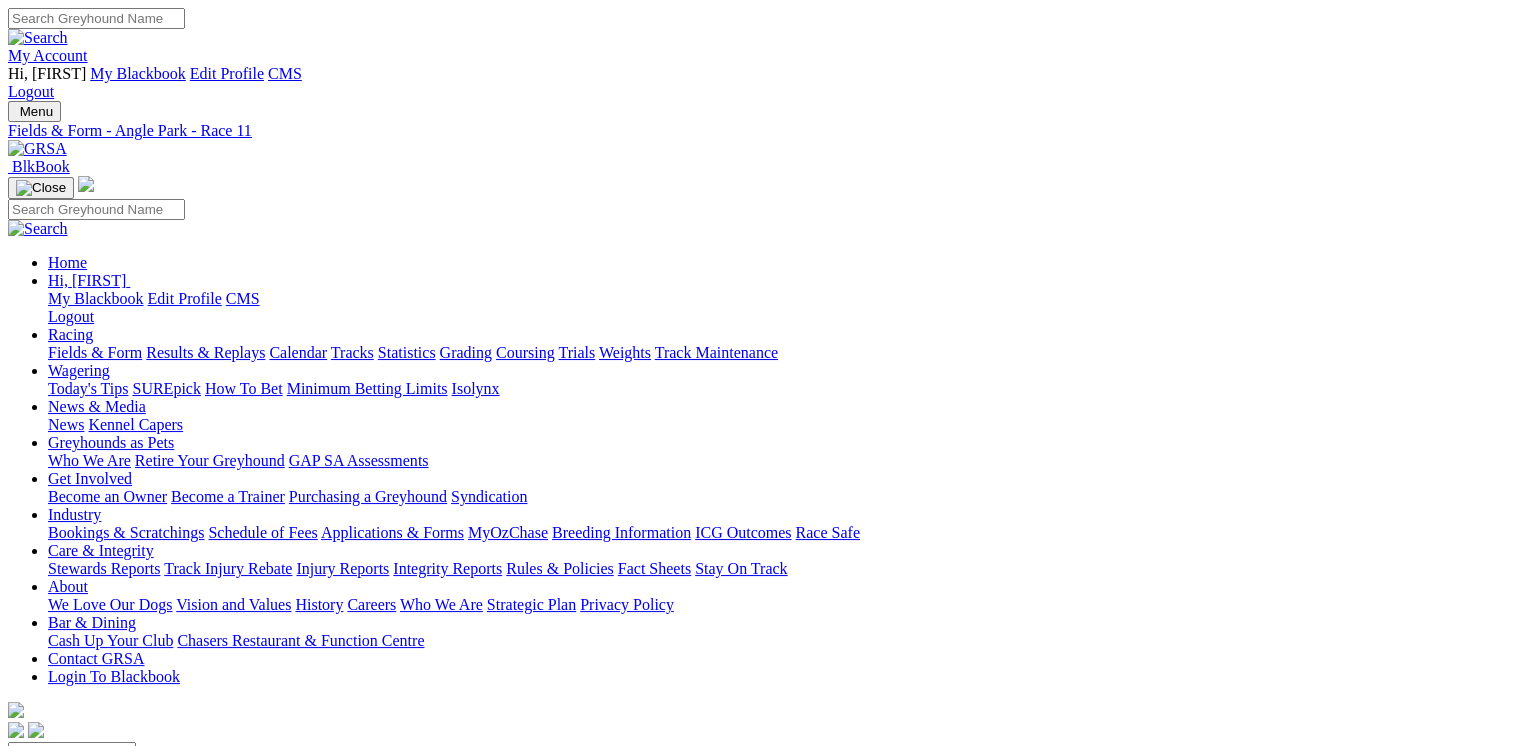 click on "9:43pm" at bounding box center [63, 1006] 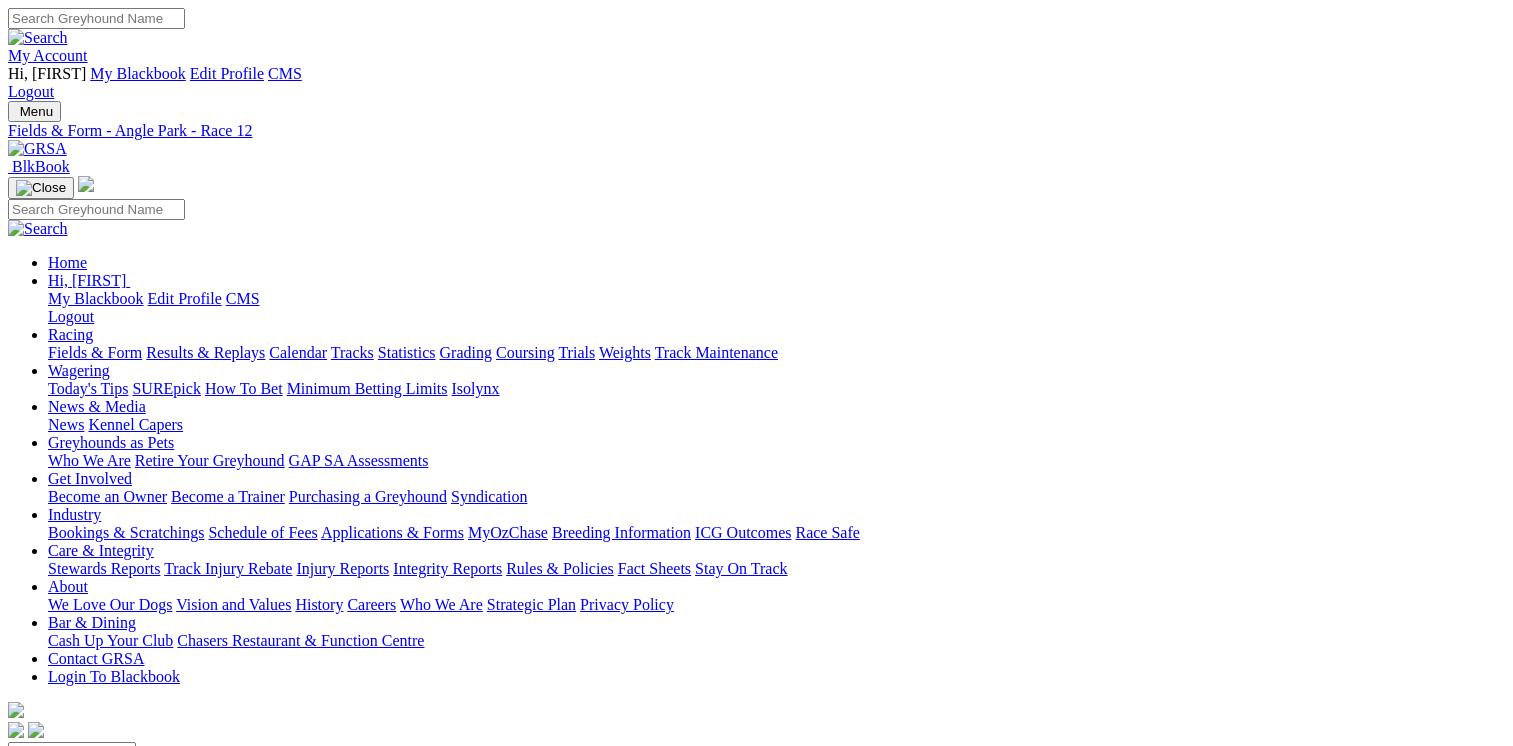 scroll, scrollTop: 0, scrollLeft: 0, axis: both 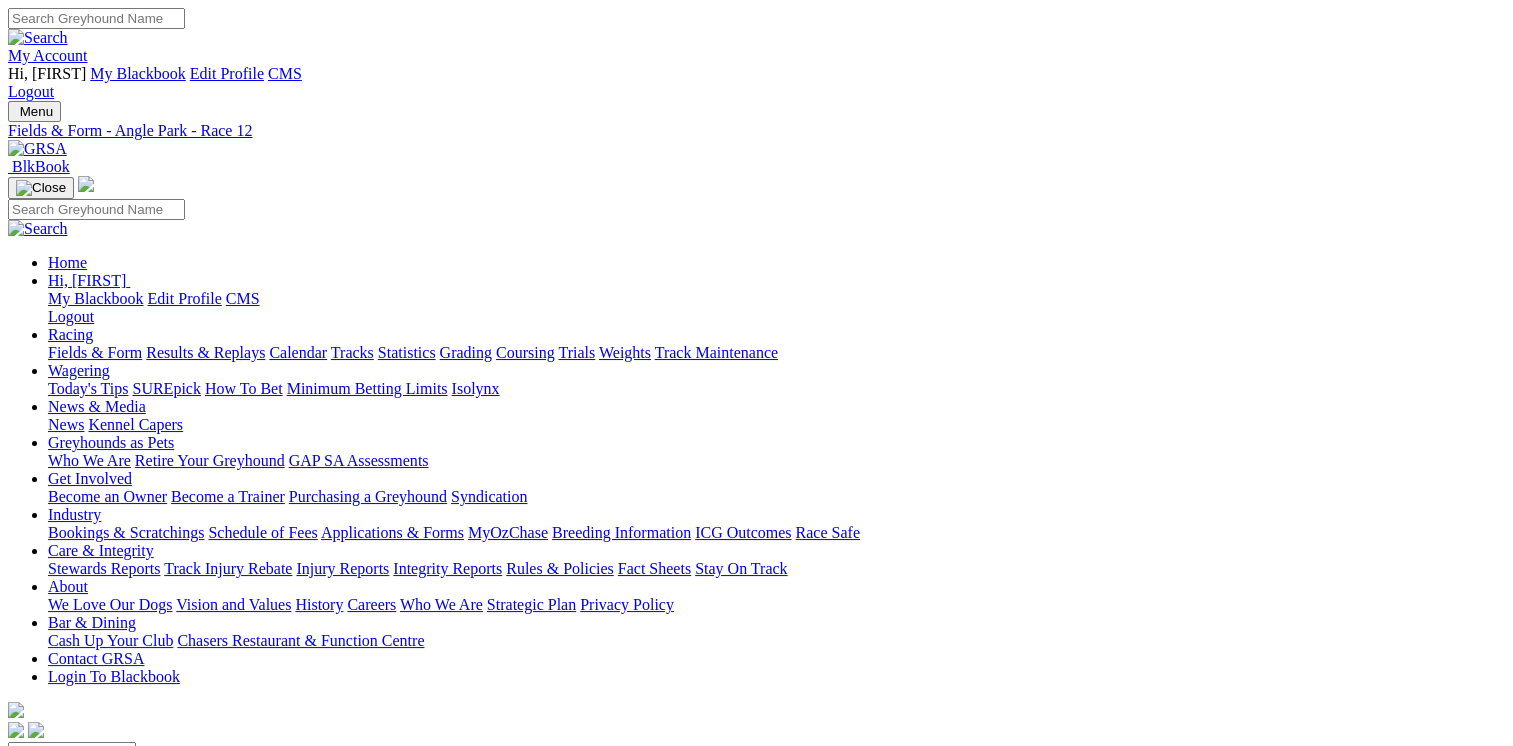 click at bounding box center (37, 149) 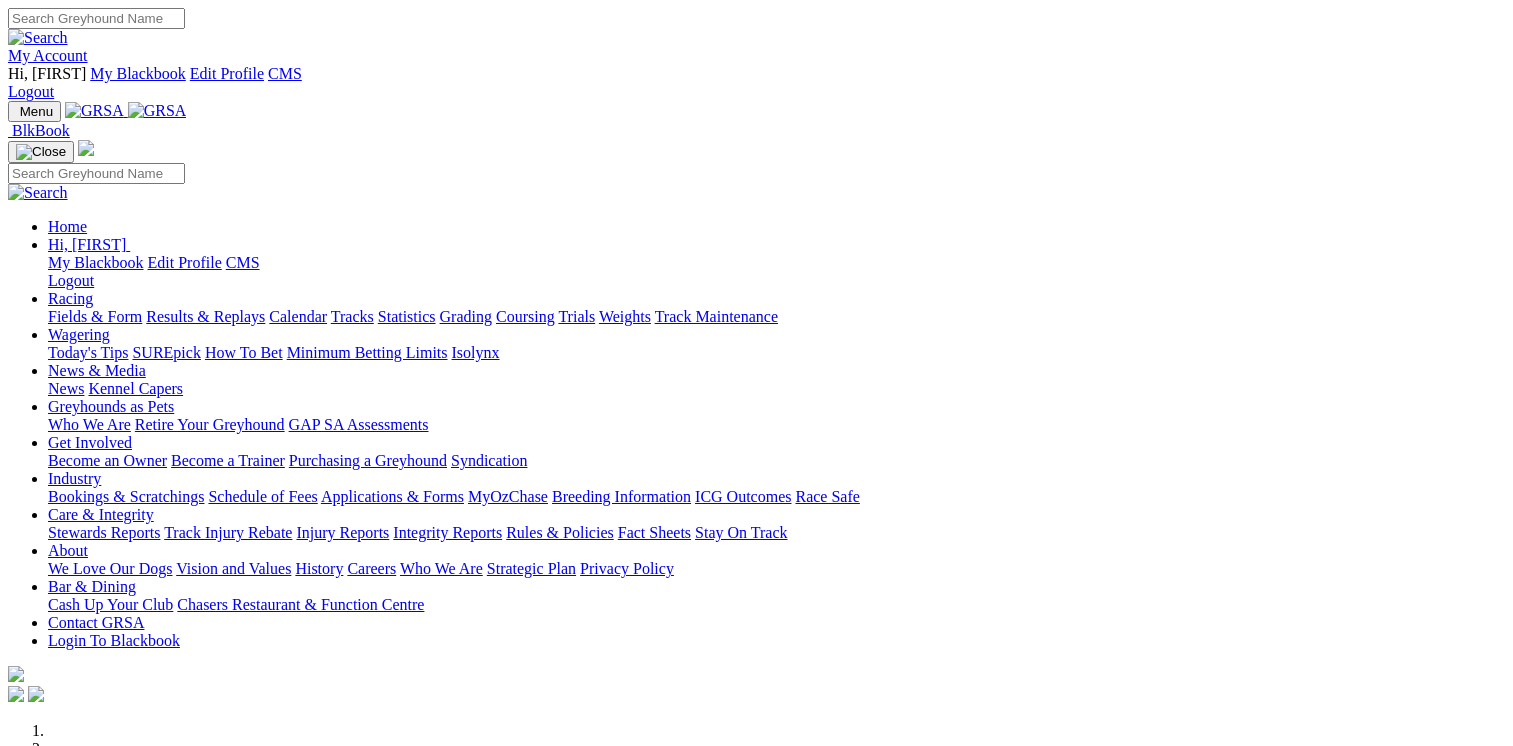 scroll, scrollTop: 0, scrollLeft: 0, axis: both 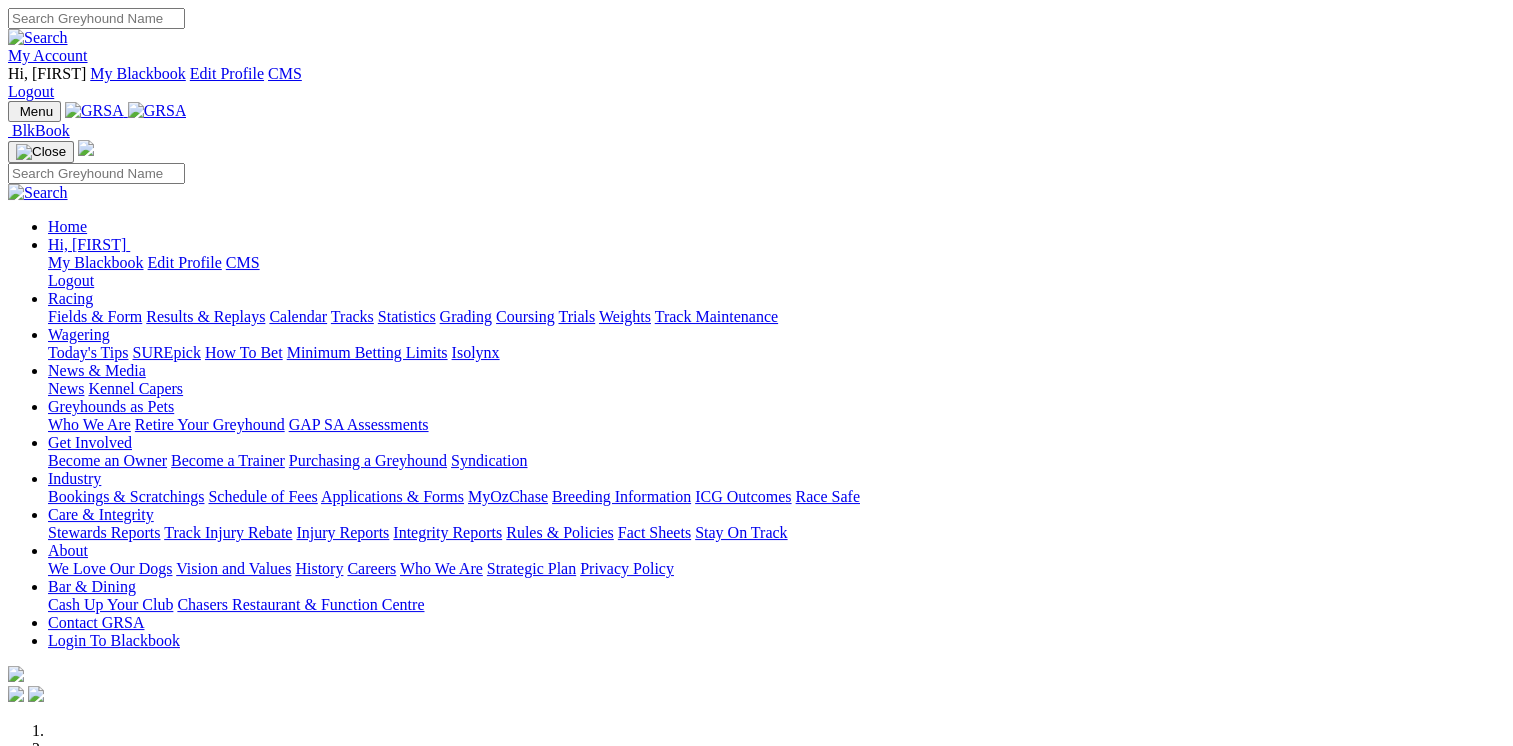 click at bounding box center [96, 18] 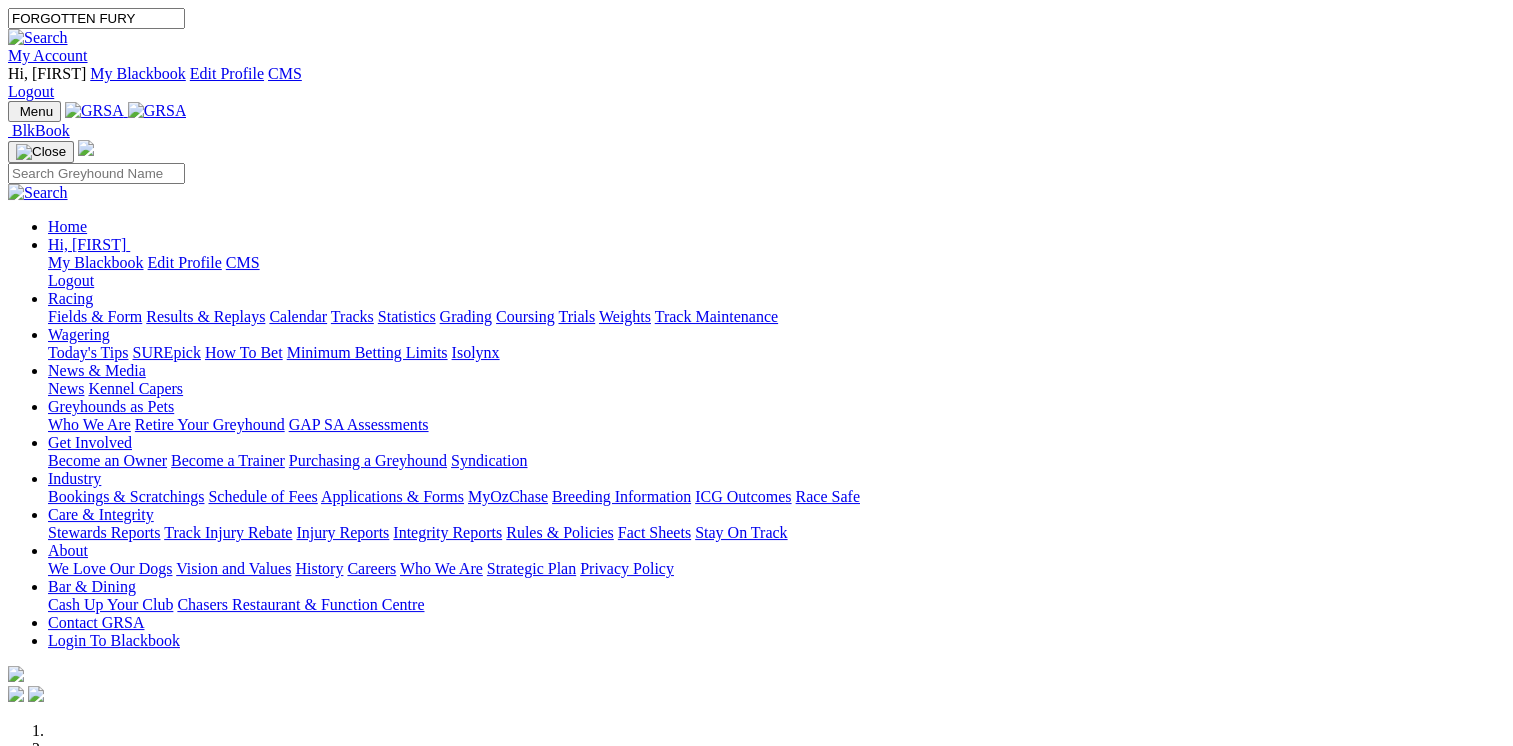 type on "FORGOTTEN FURY" 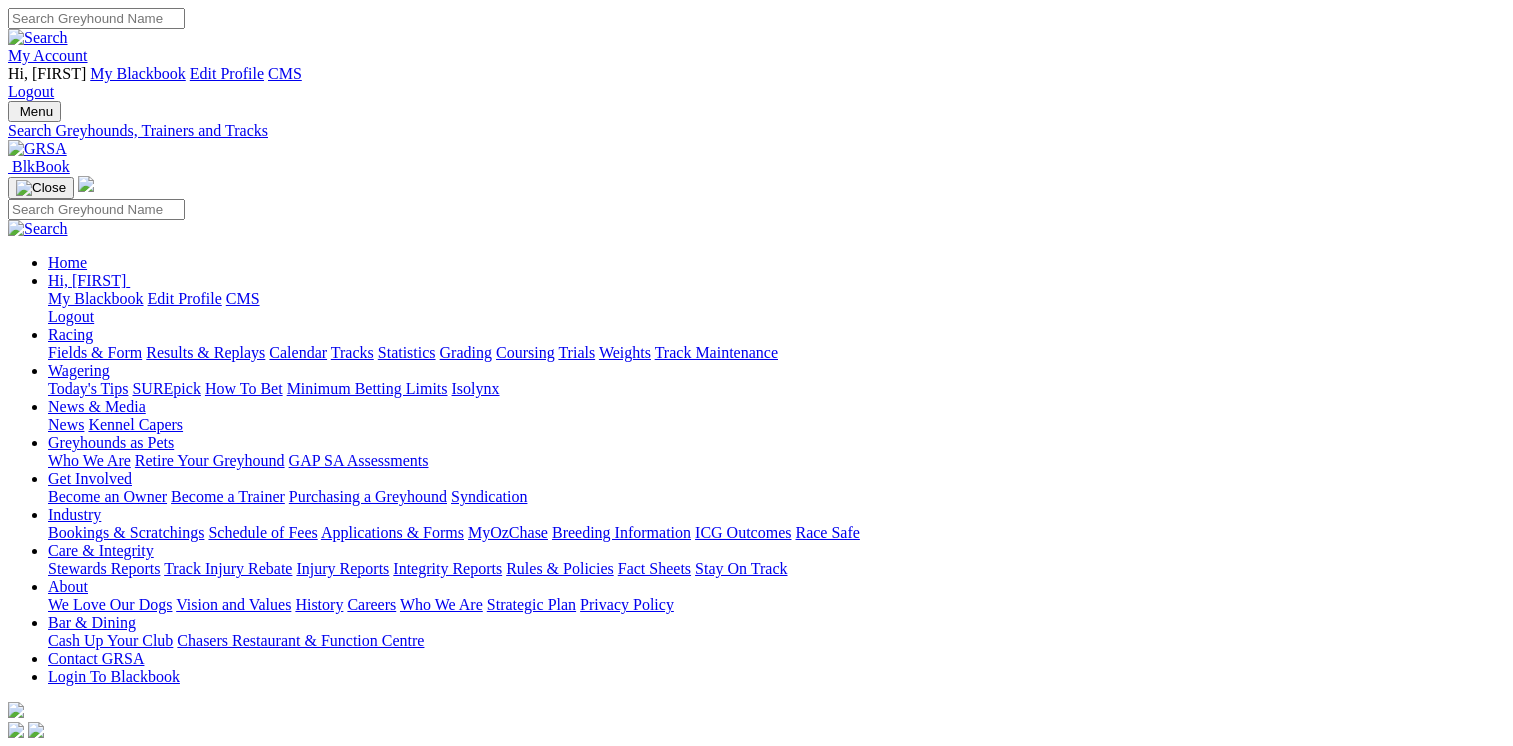 scroll, scrollTop: 0, scrollLeft: 0, axis: both 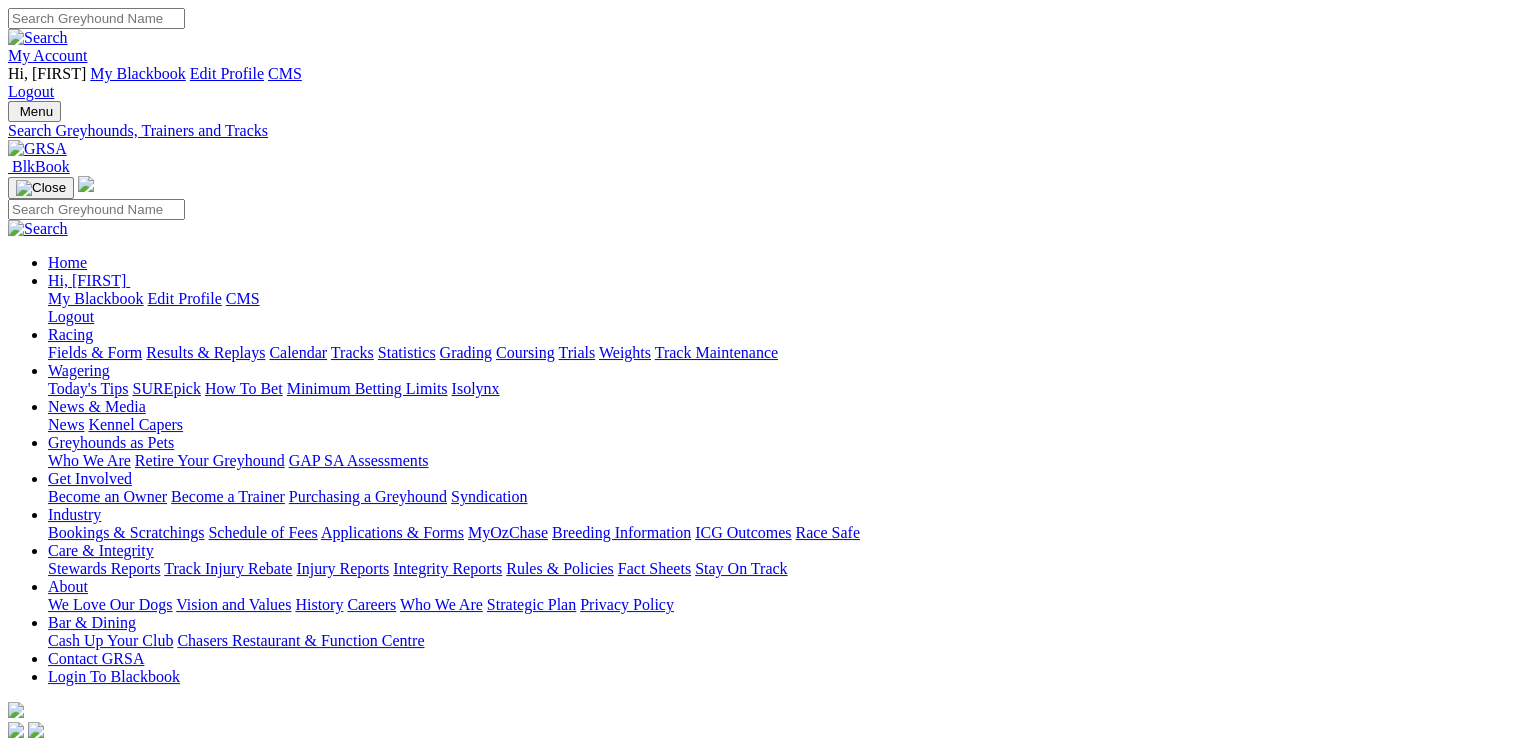 click on "Forgotten Fury" at bounding box center (56, 939) 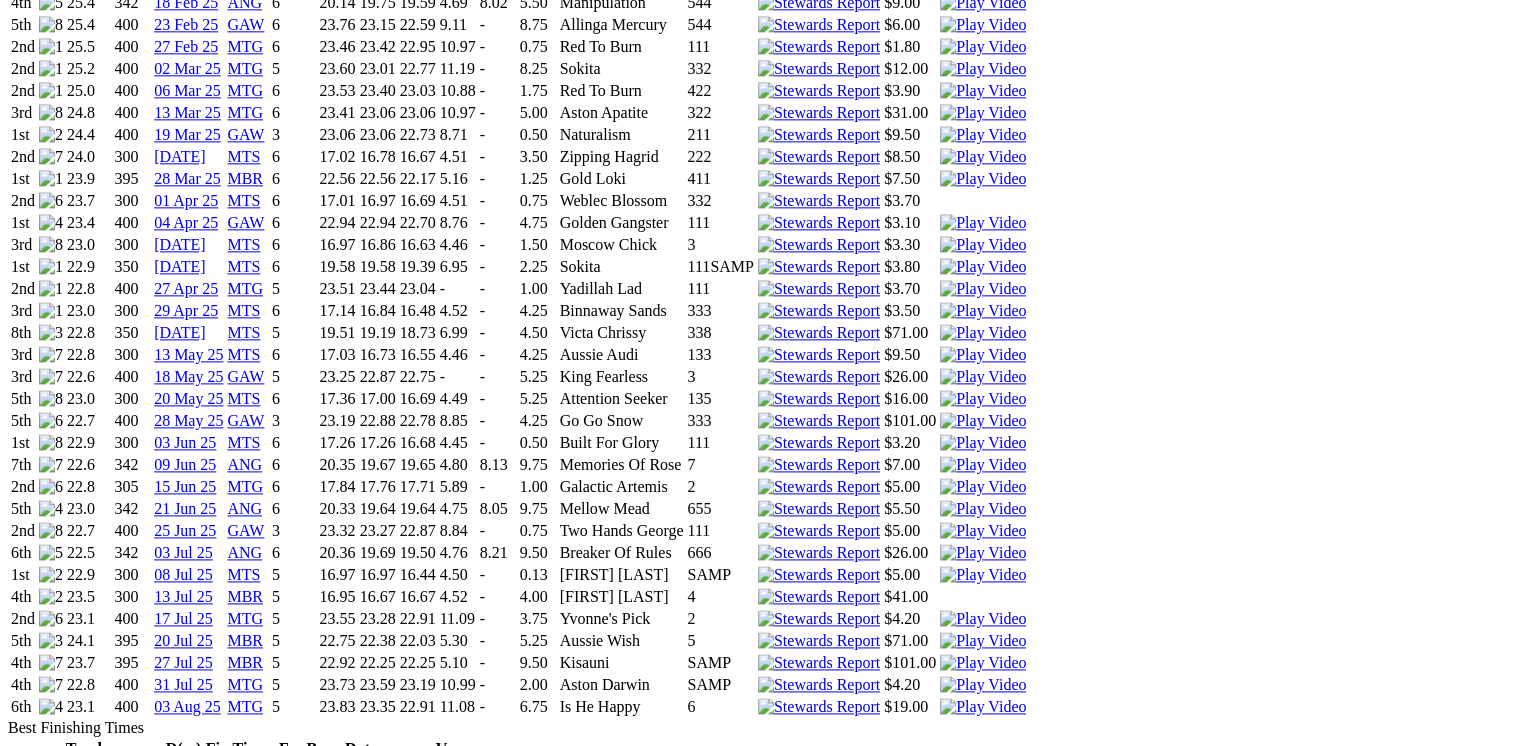 scroll, scrollTop: 2508, scrollLeft: 0, axis: vertical 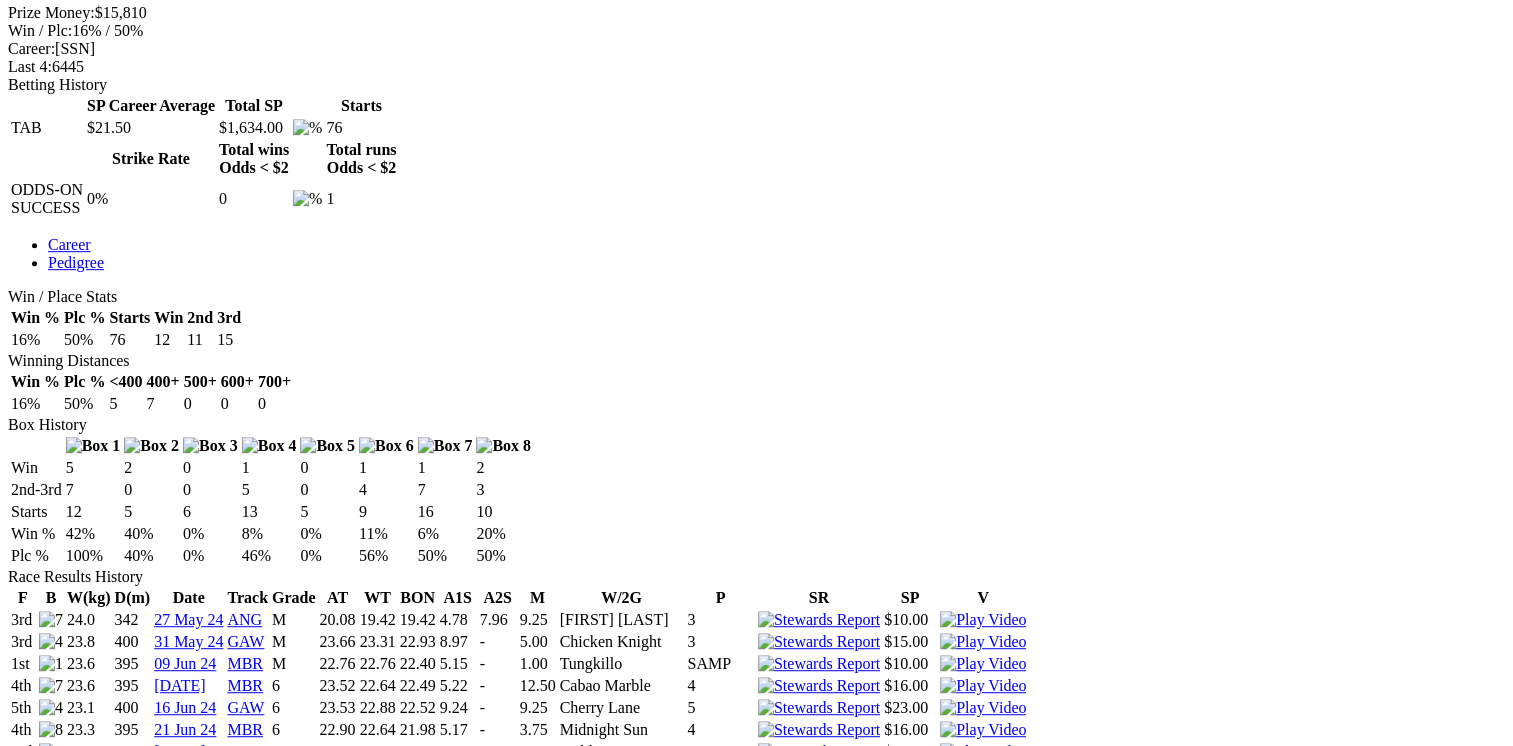 click on "30.60" at bounding box center (378, 1170) 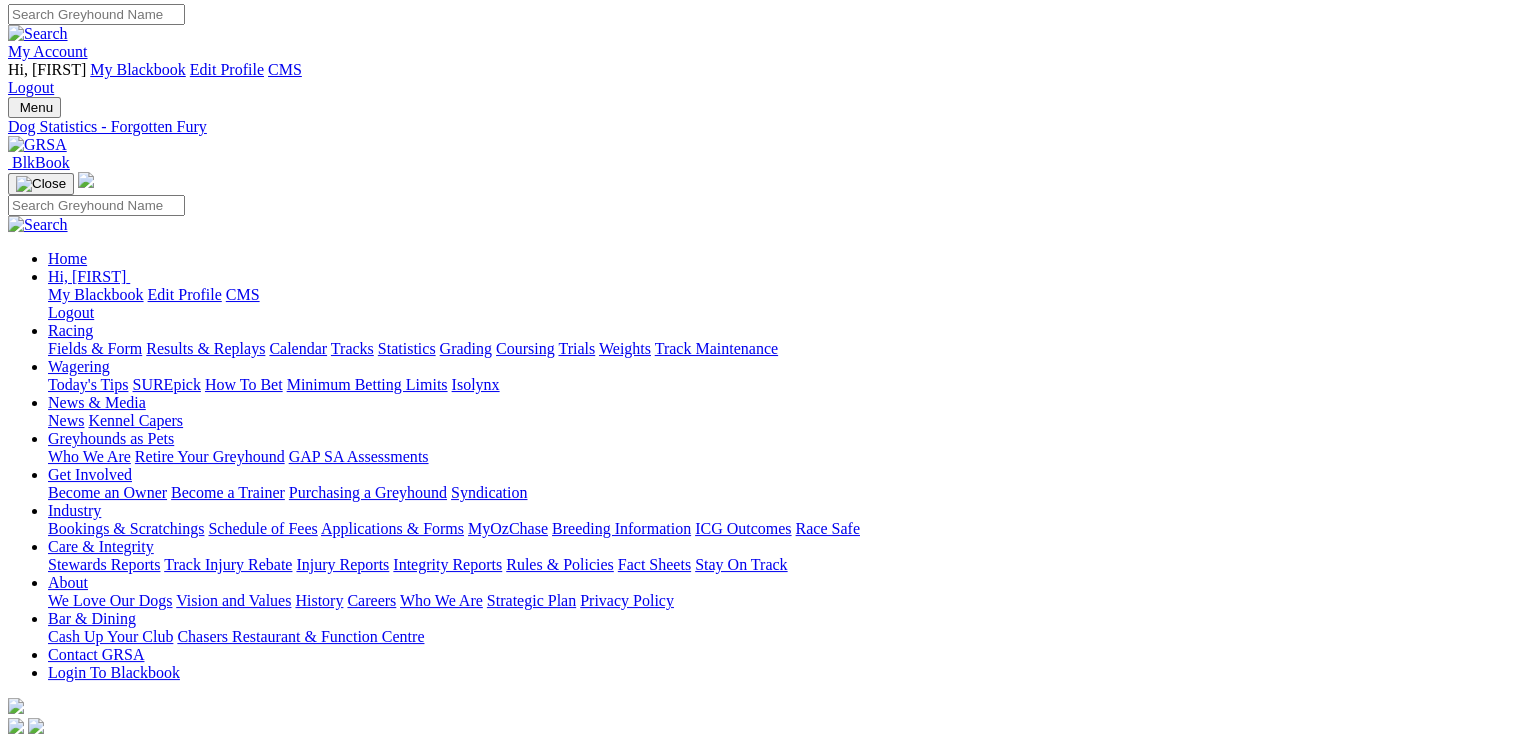 scroll, scrollTop: 0, scrollLeft: 0, axis: both 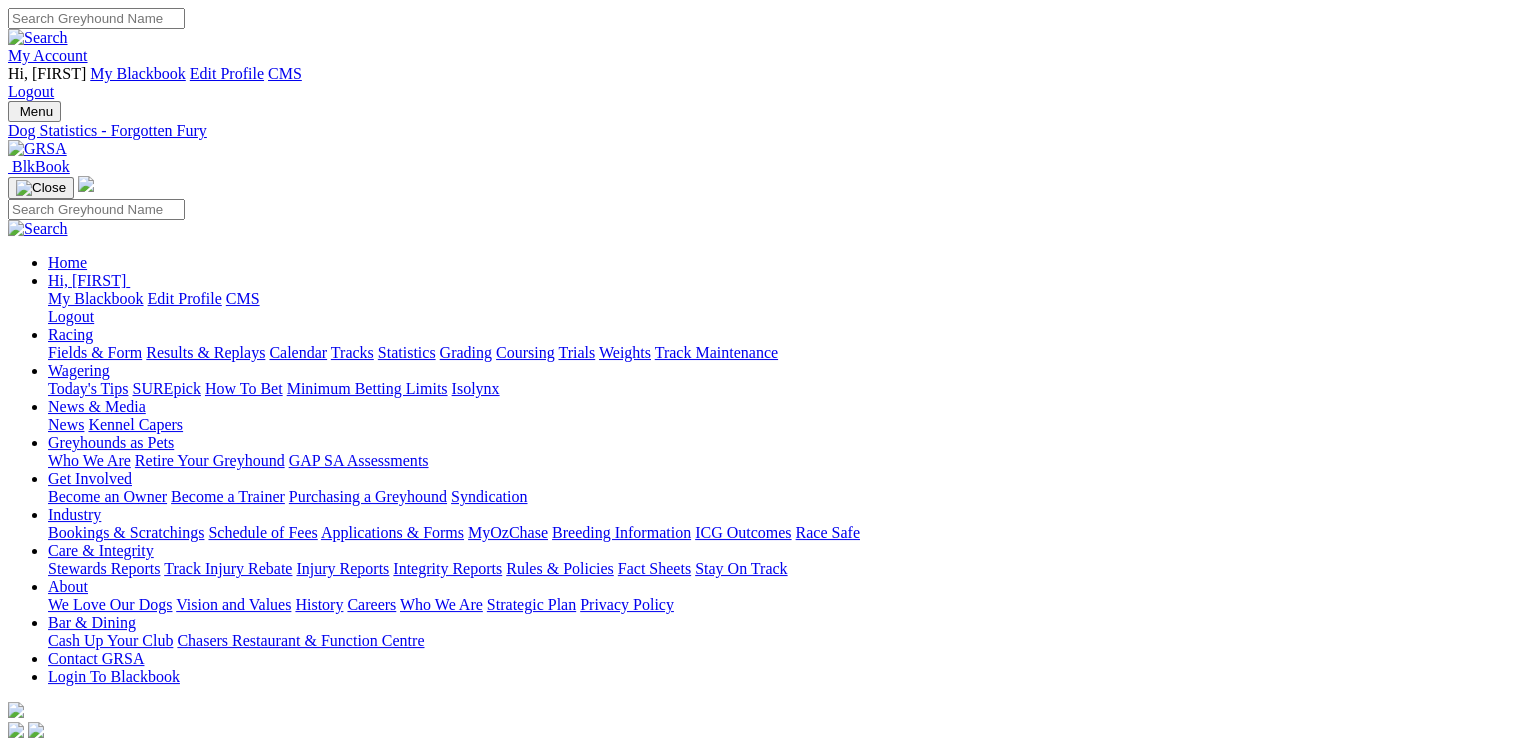 click at bounding box center (37, 148) 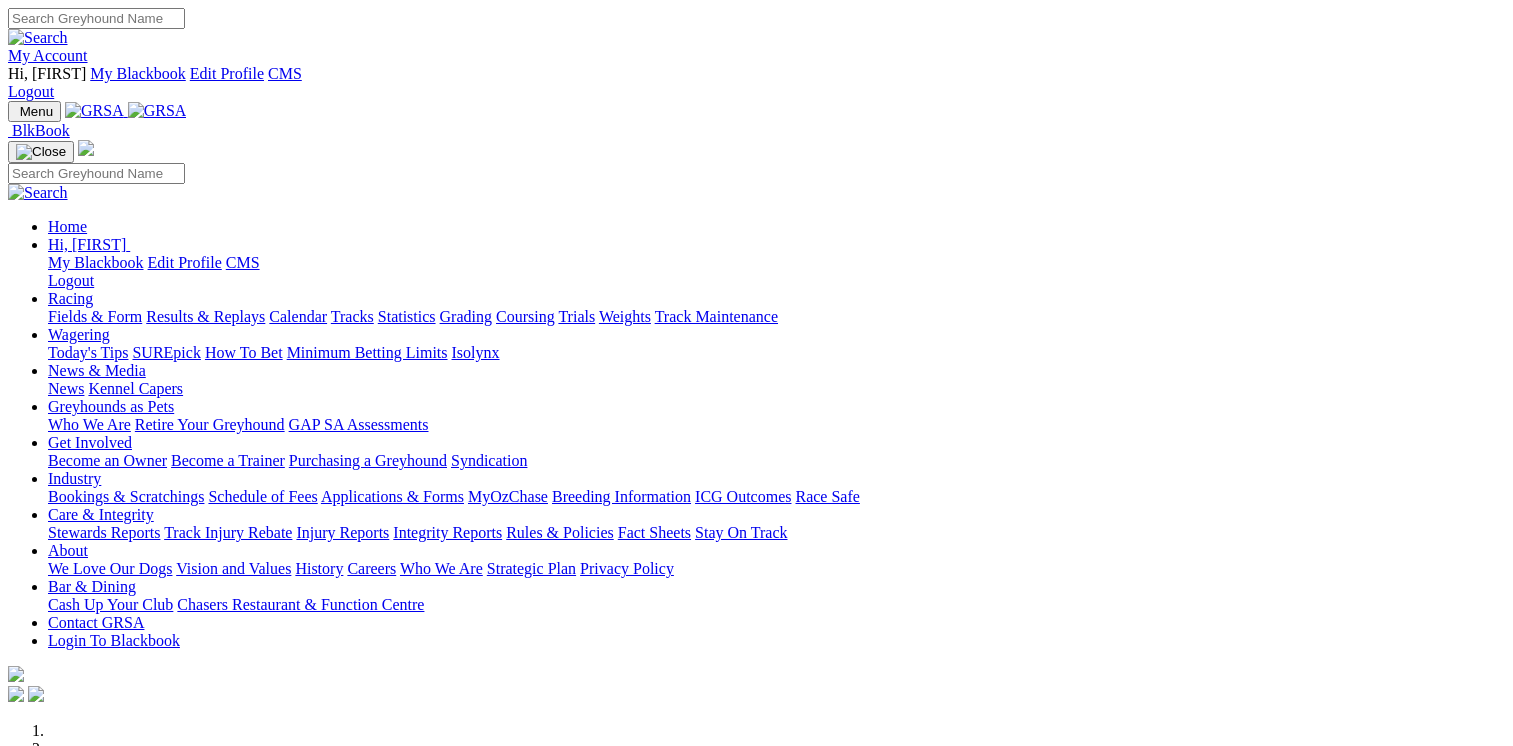 scroll, scrollTop: 0, scrollLeft: 0, axis: both 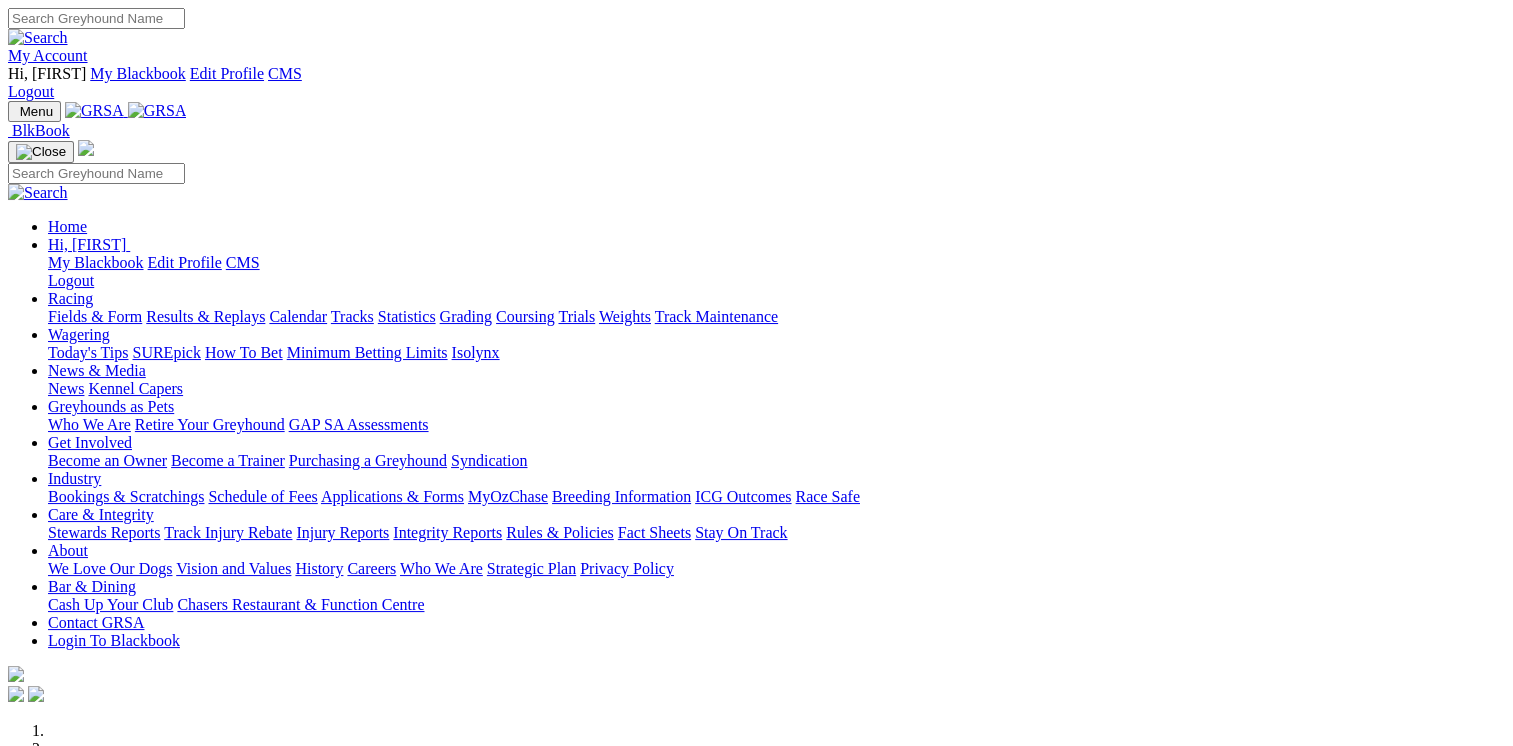 click at bounding box center [96, 18] 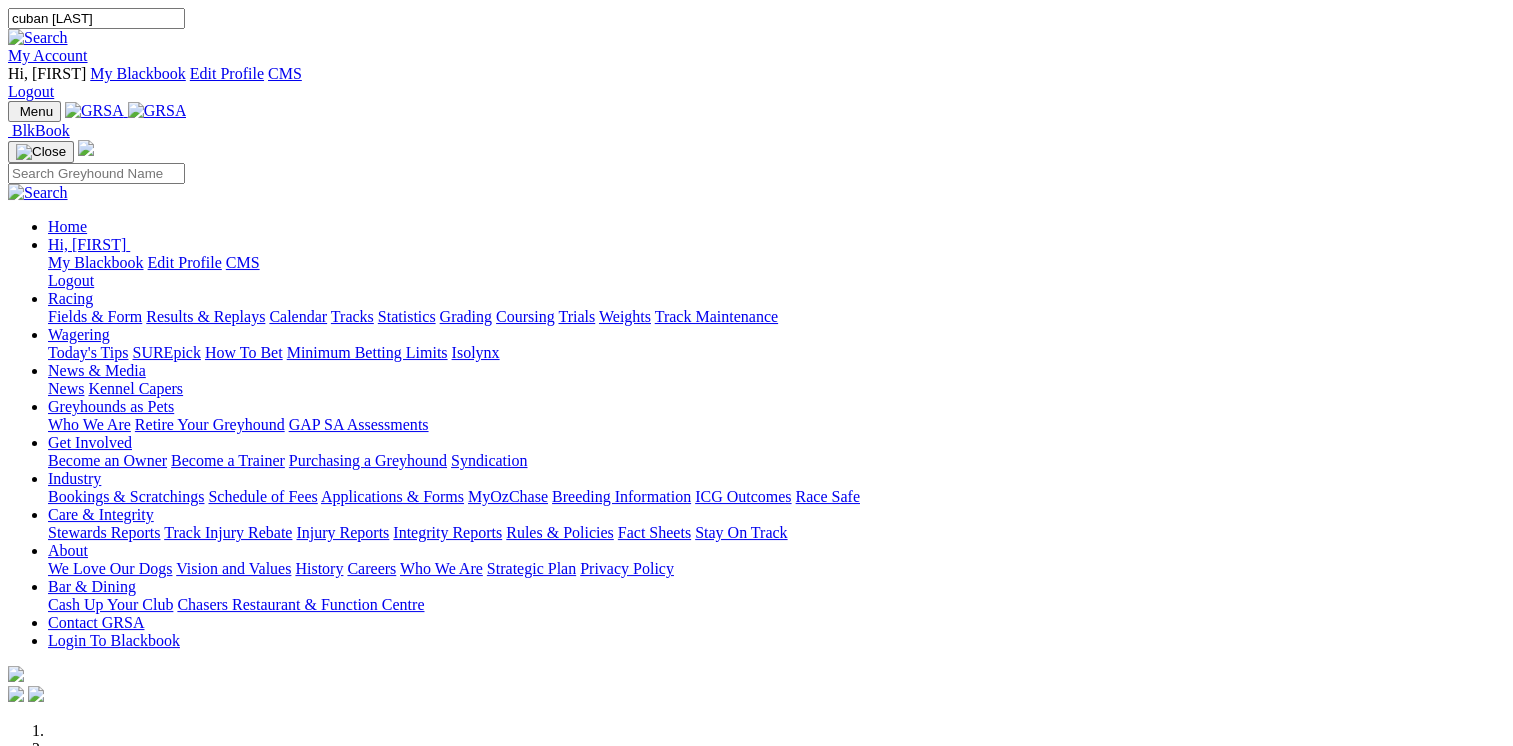 type on "cuban [LAST]" 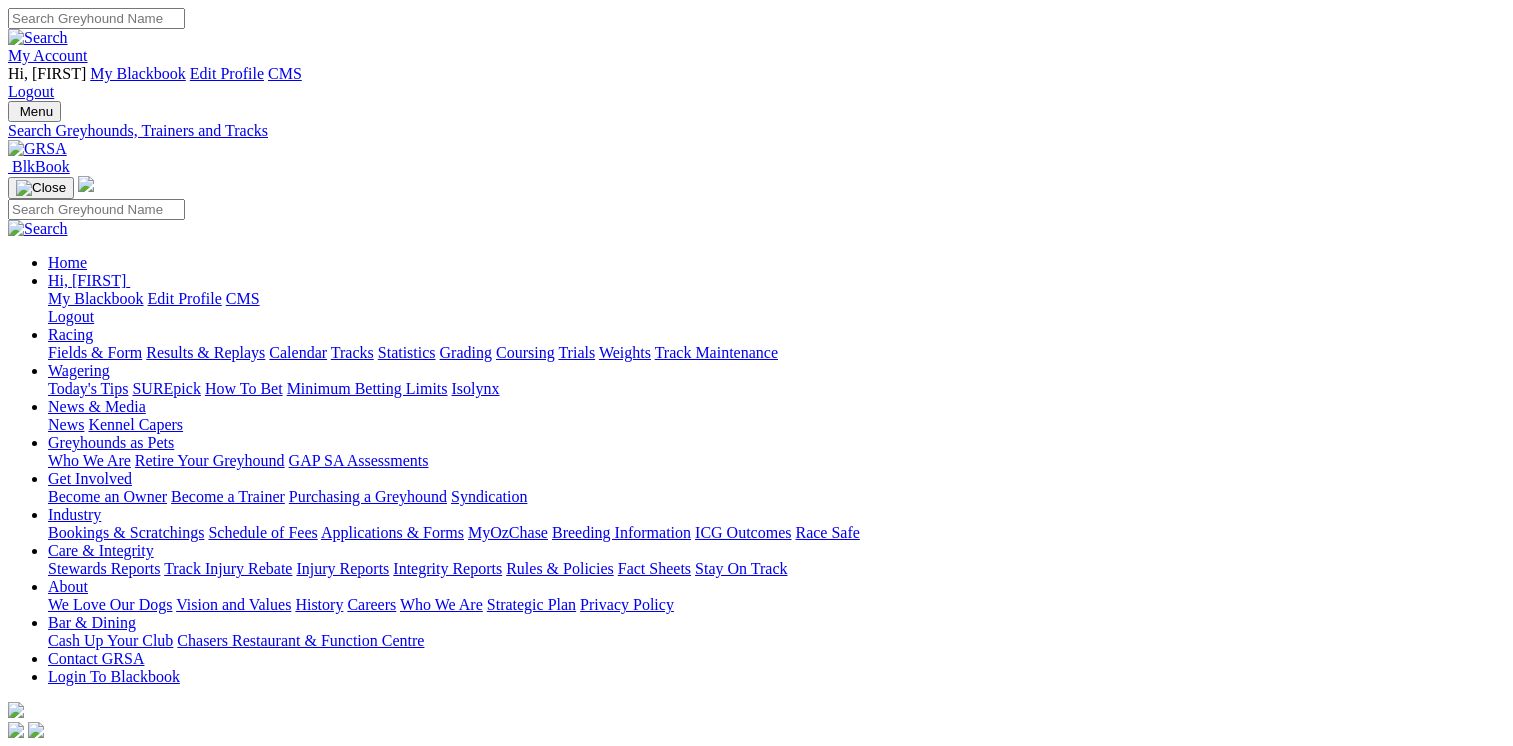 scroll, scrollTop: 0, scrollLeft: 0, axis: both 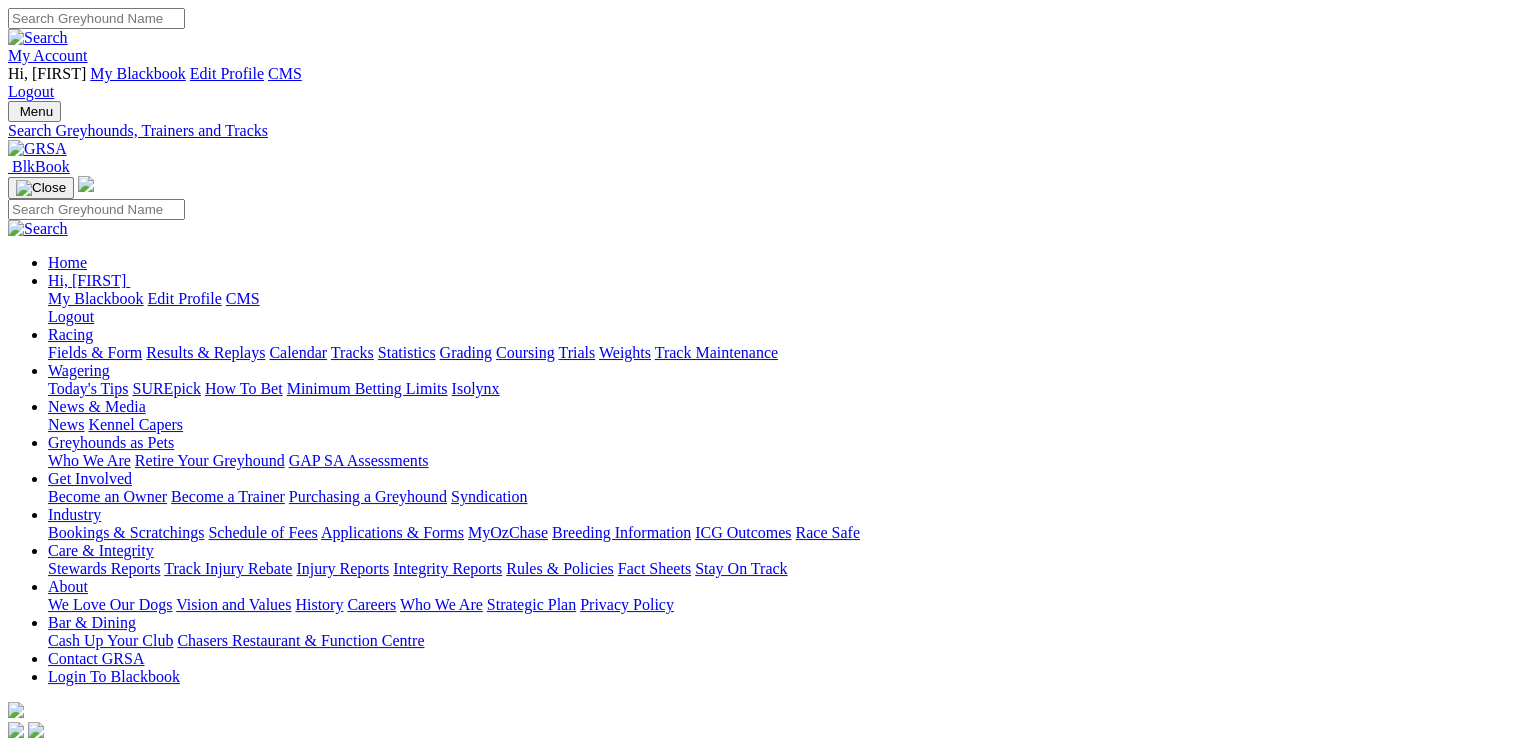 click on "Cuban Mambo" at bounding box center (56, 939) 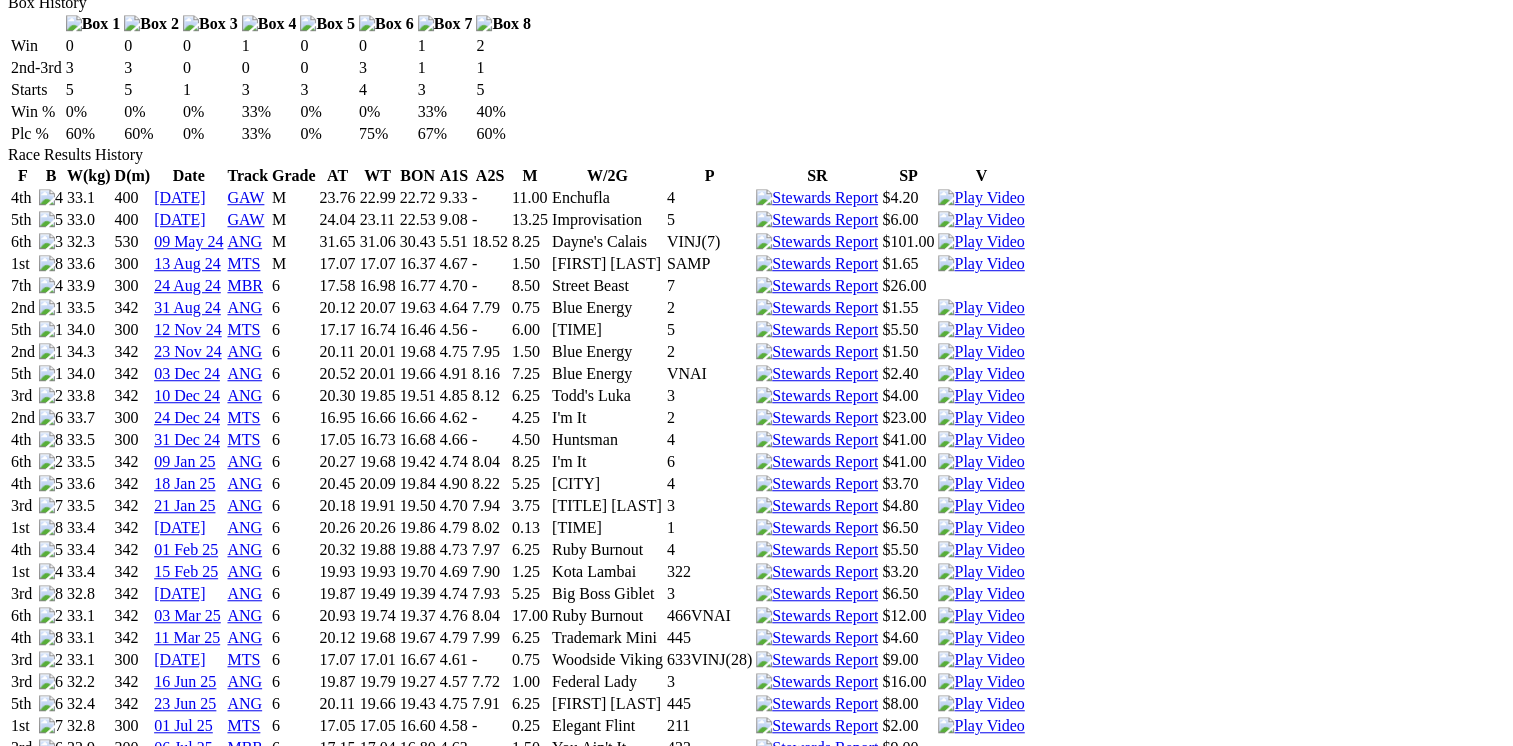 scroll, scrollTop: 1492, scrollLeft: 0, axis: vertical 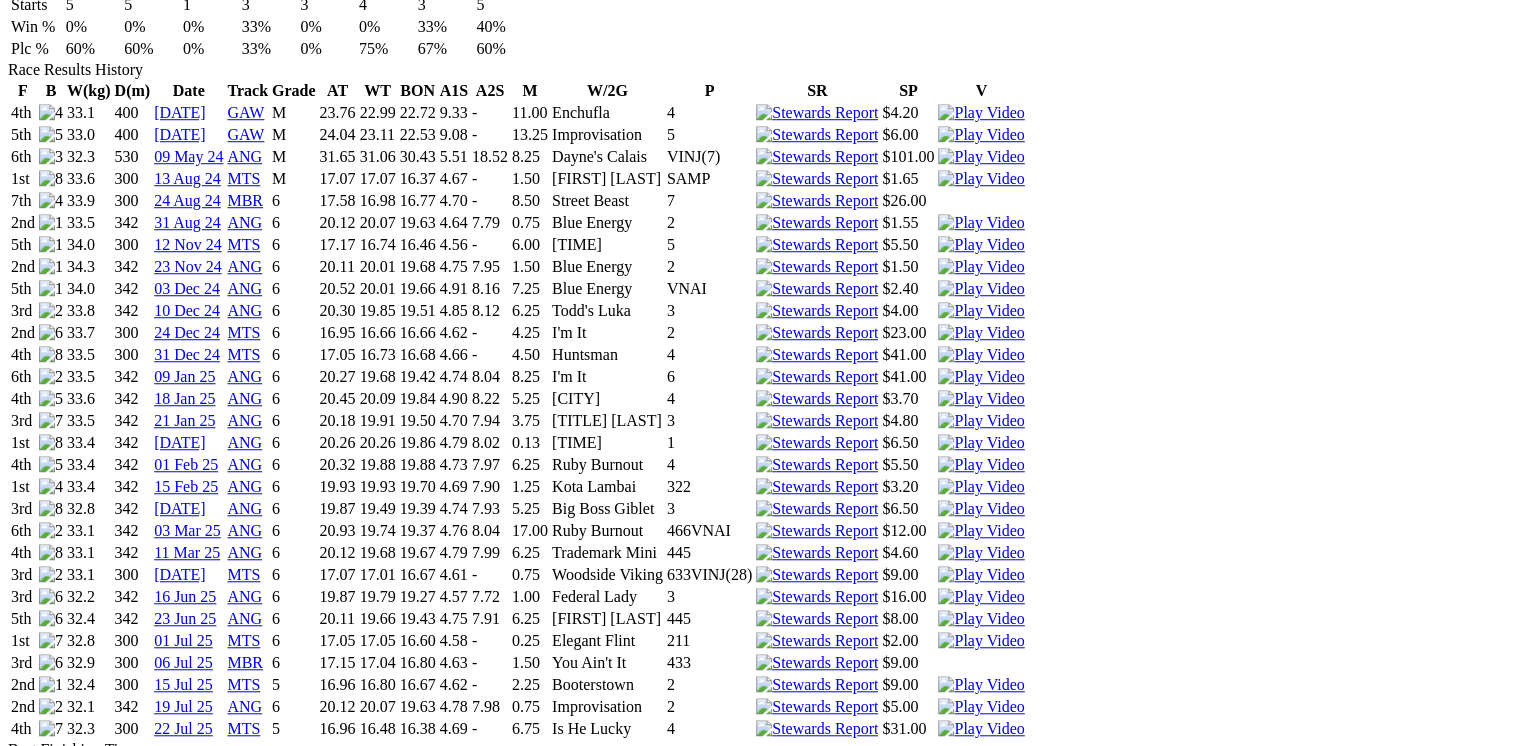 click on "22 Jul 25" at bounding box center (183, 728) 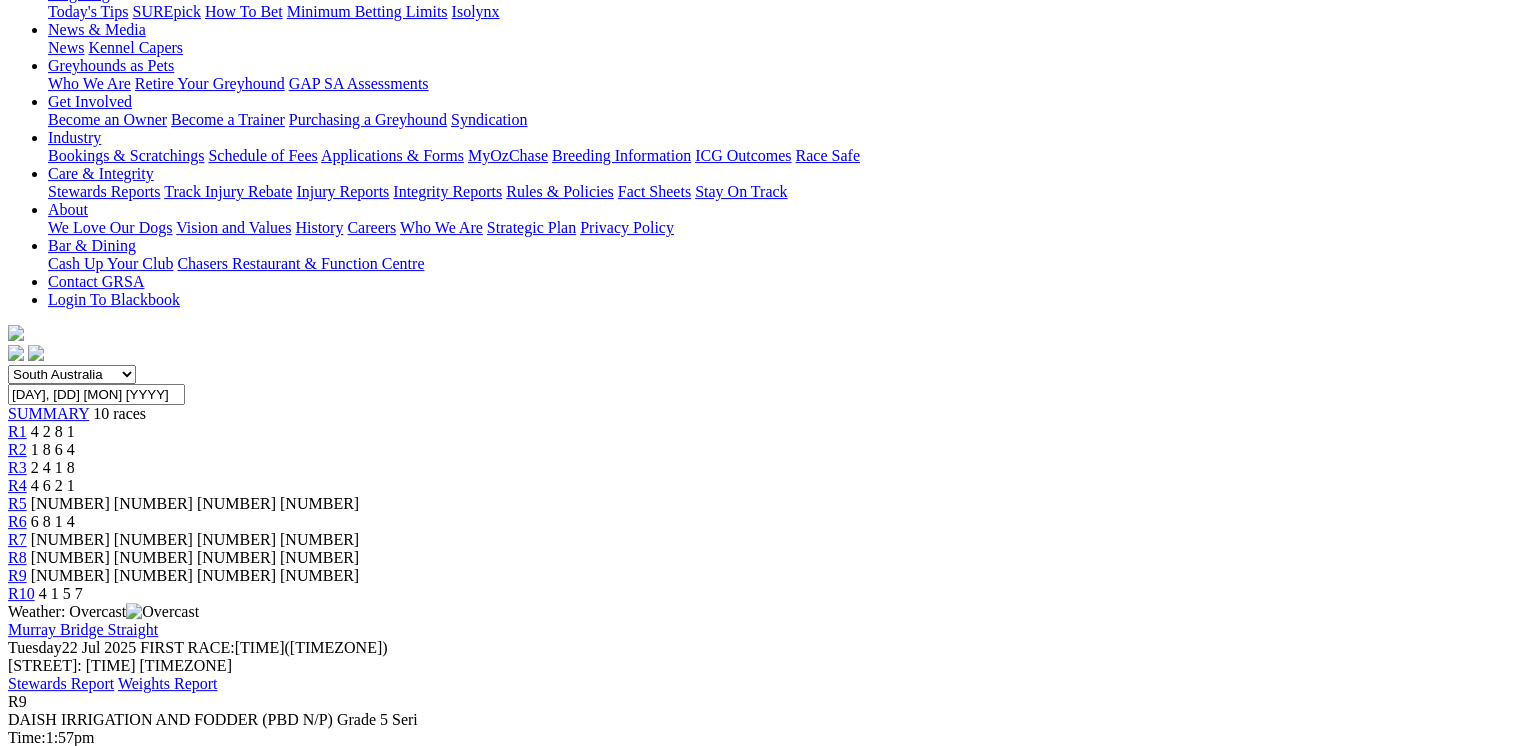 scroll, scrollTop: 346, scrollLeft: 0, axis: vertical 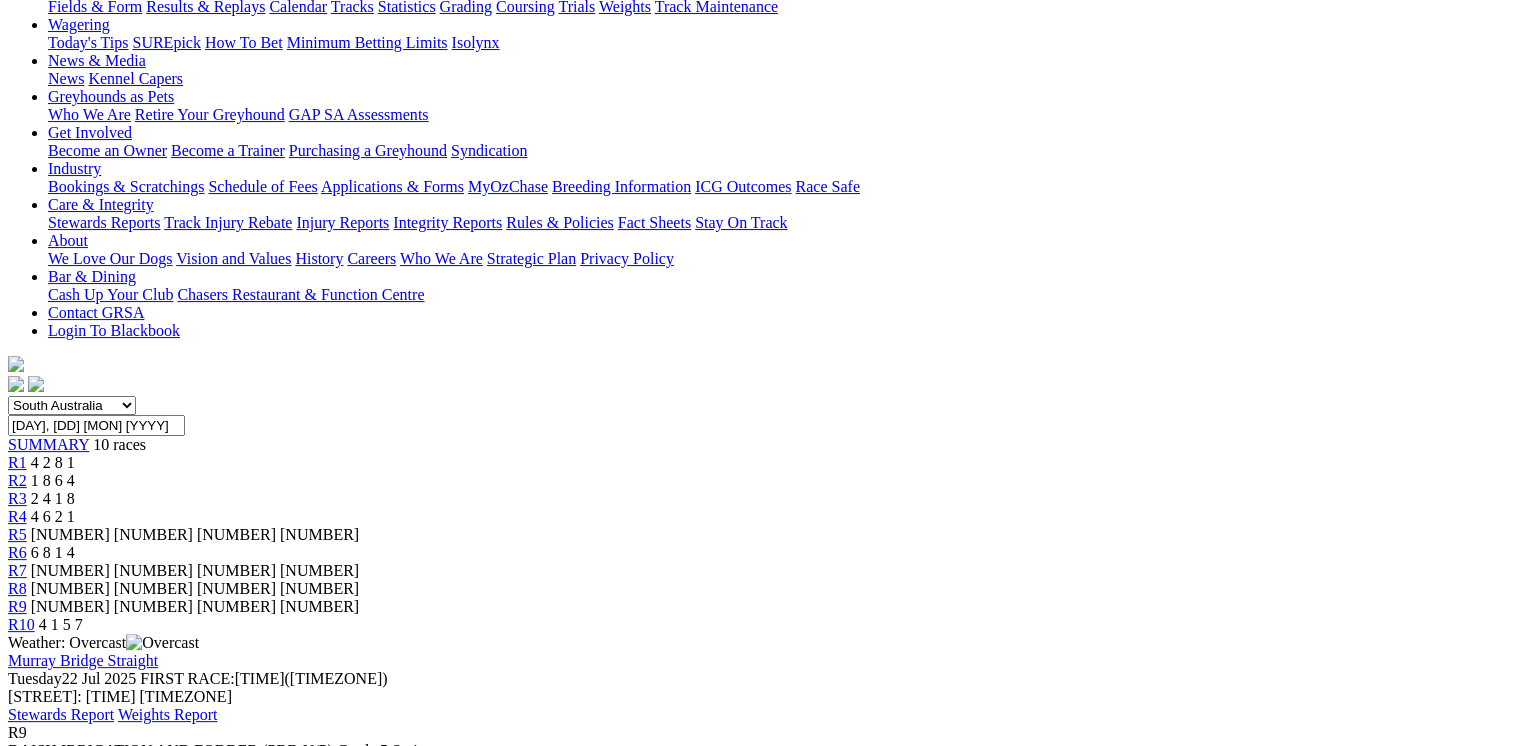click at bounding box center (89, 1861) 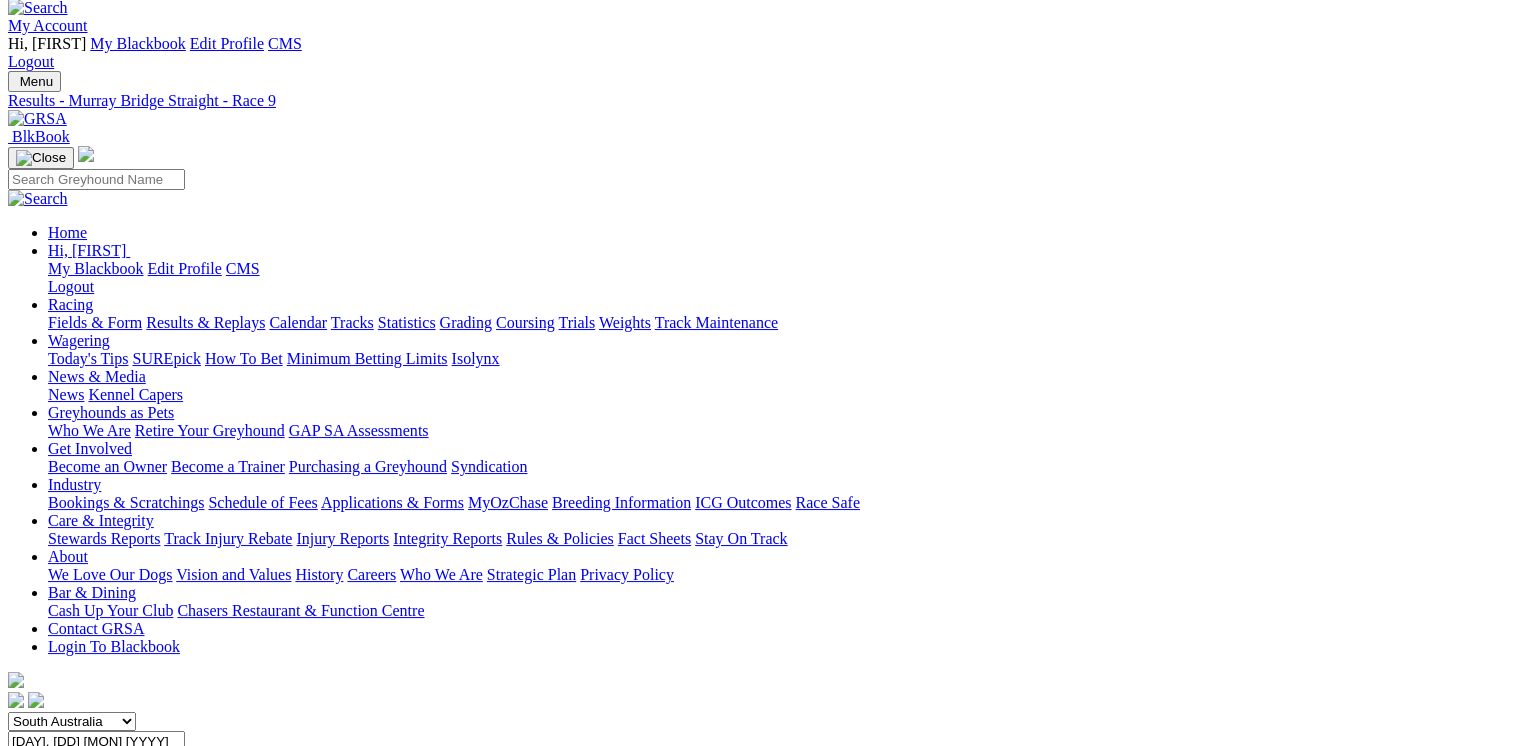 scroll, scrollTop: 0, scrollLeft: 0, axis: both 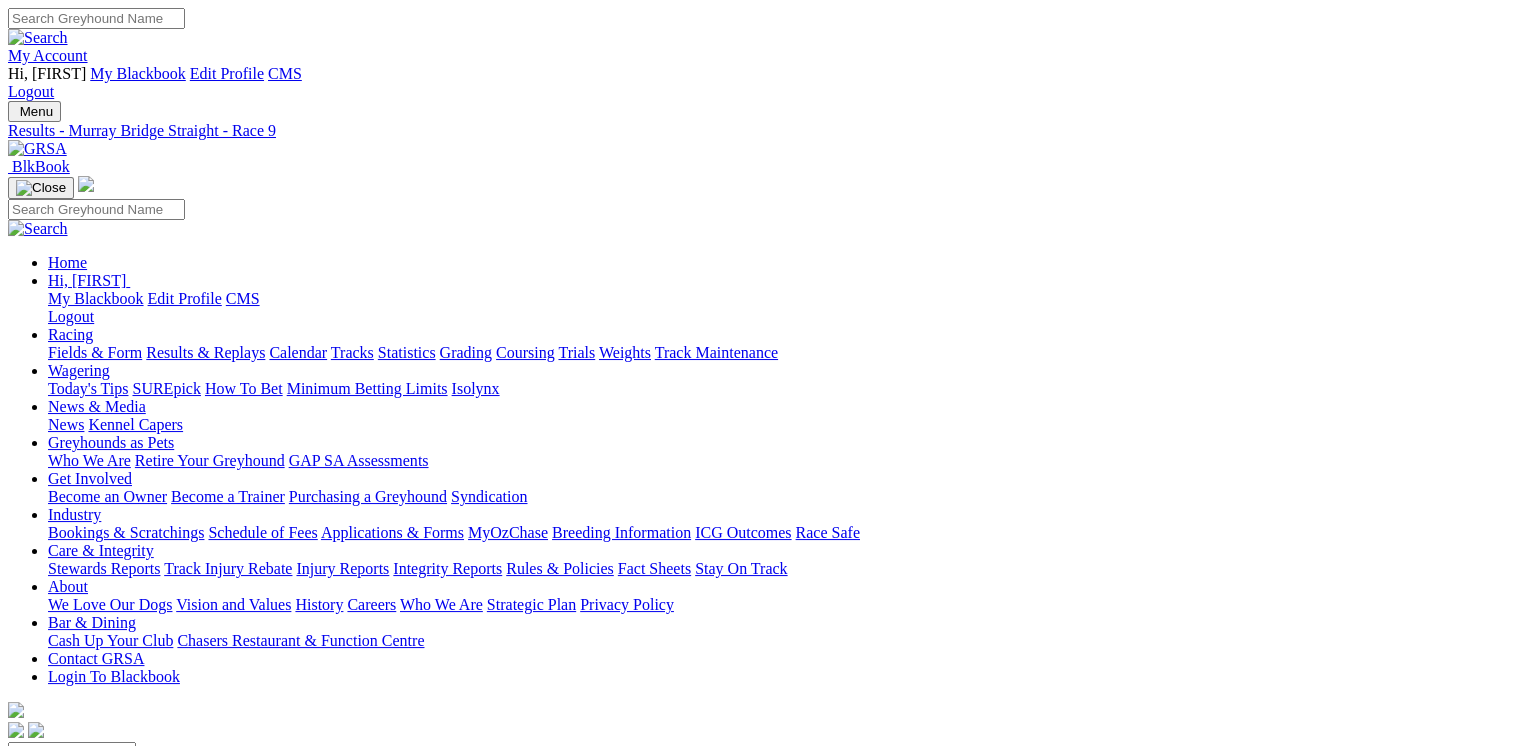 click at bounding box center (96, 18) 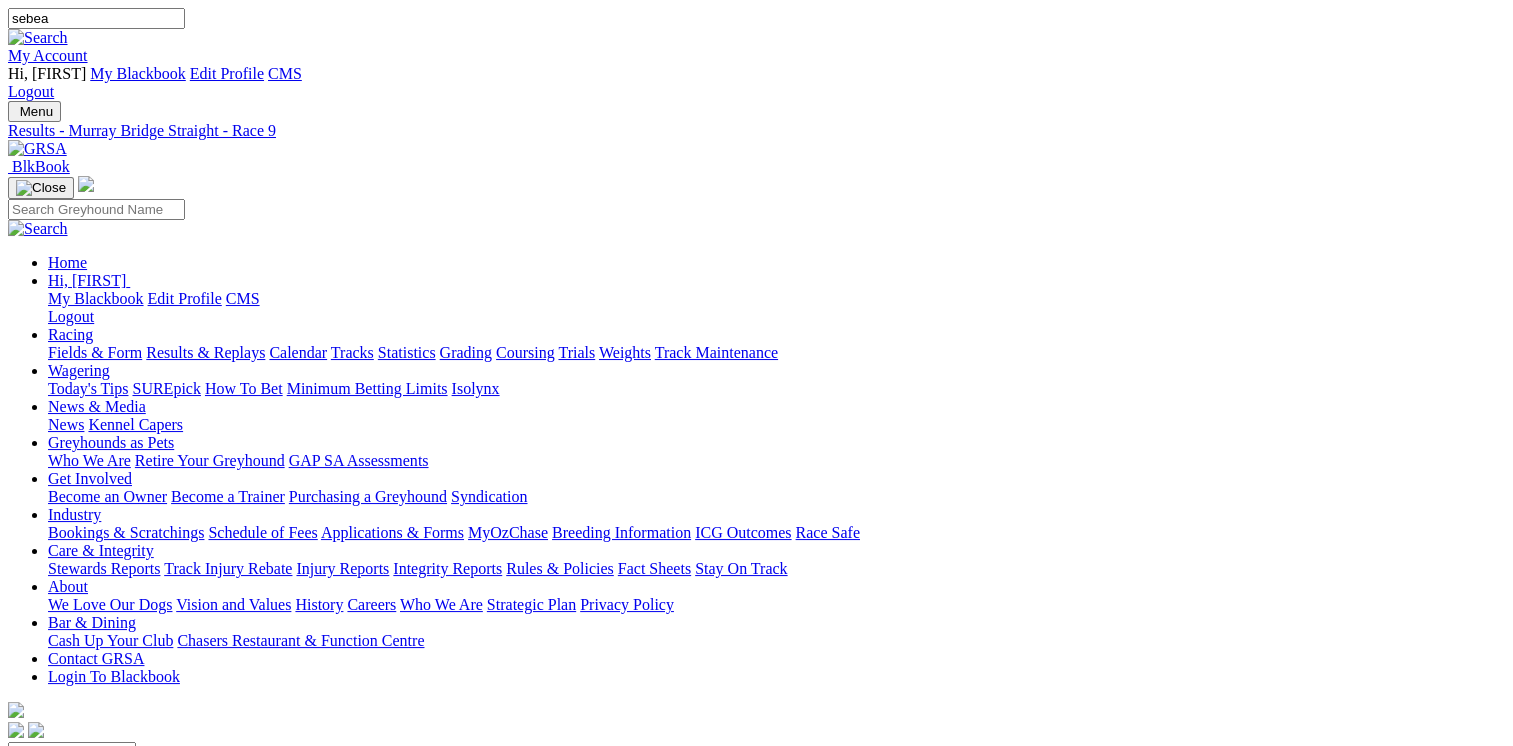 type on "sebea" 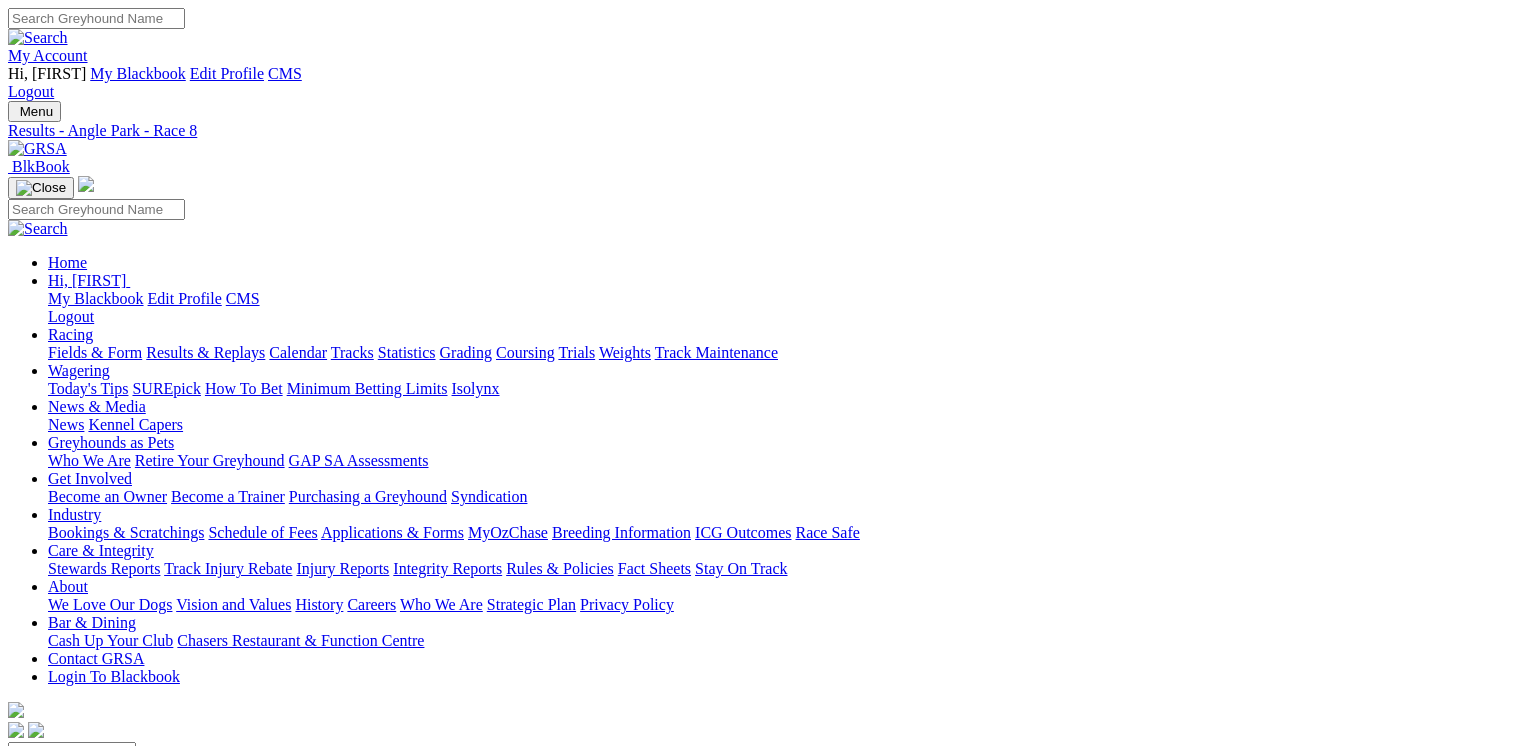 scroll, scrollTop: 0, scrollLeft: 0, axis: both 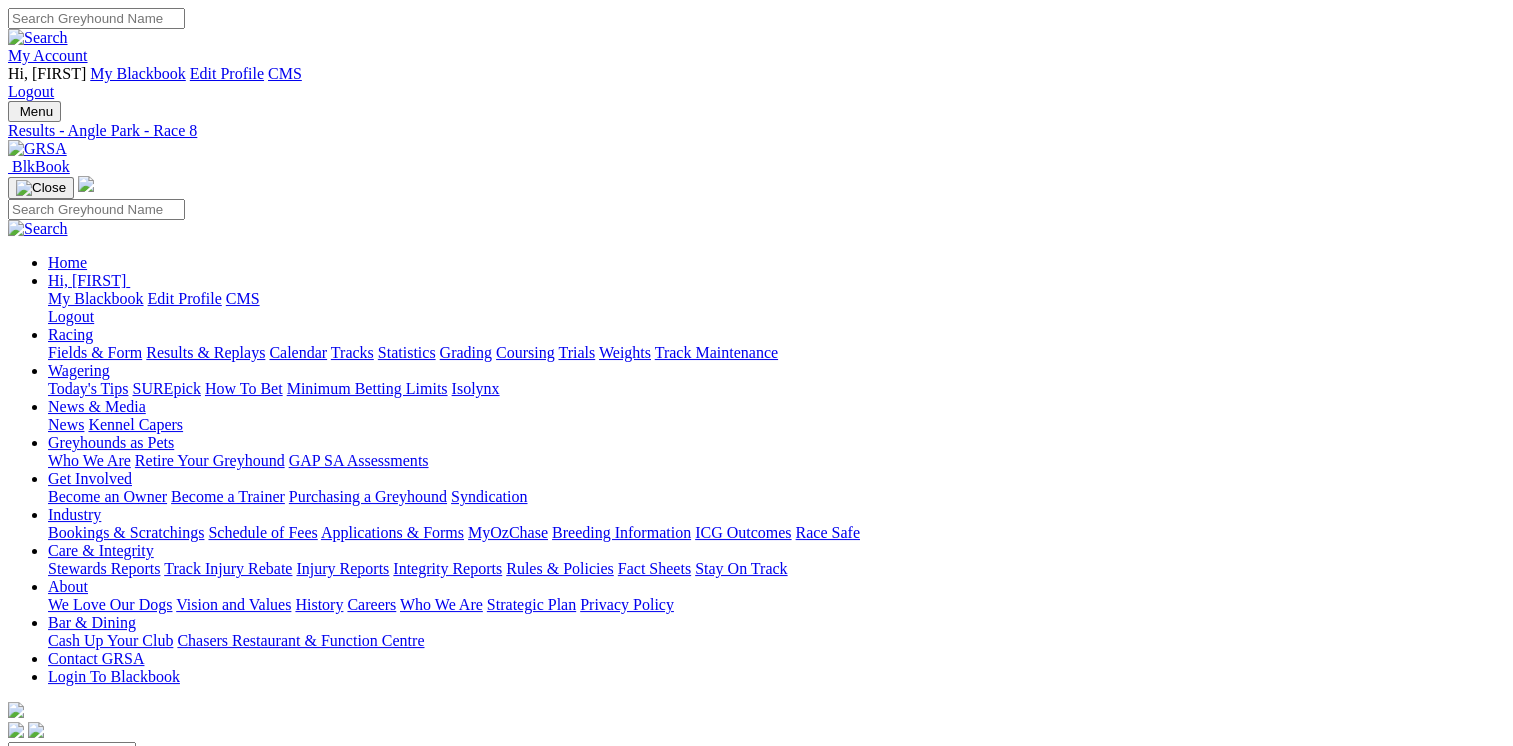 click at bounding box center (94, 1479) 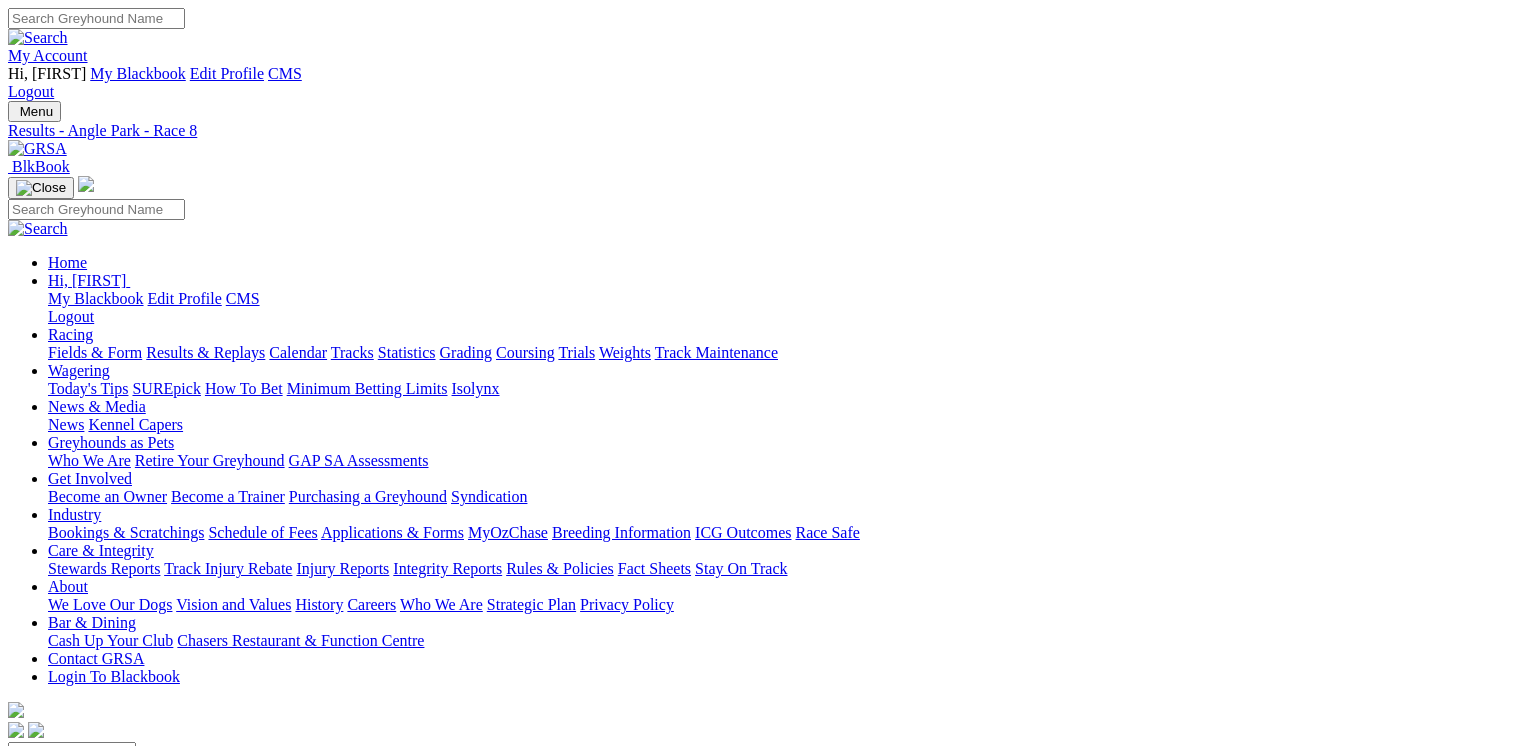 click at bounding box center (16, 4766) 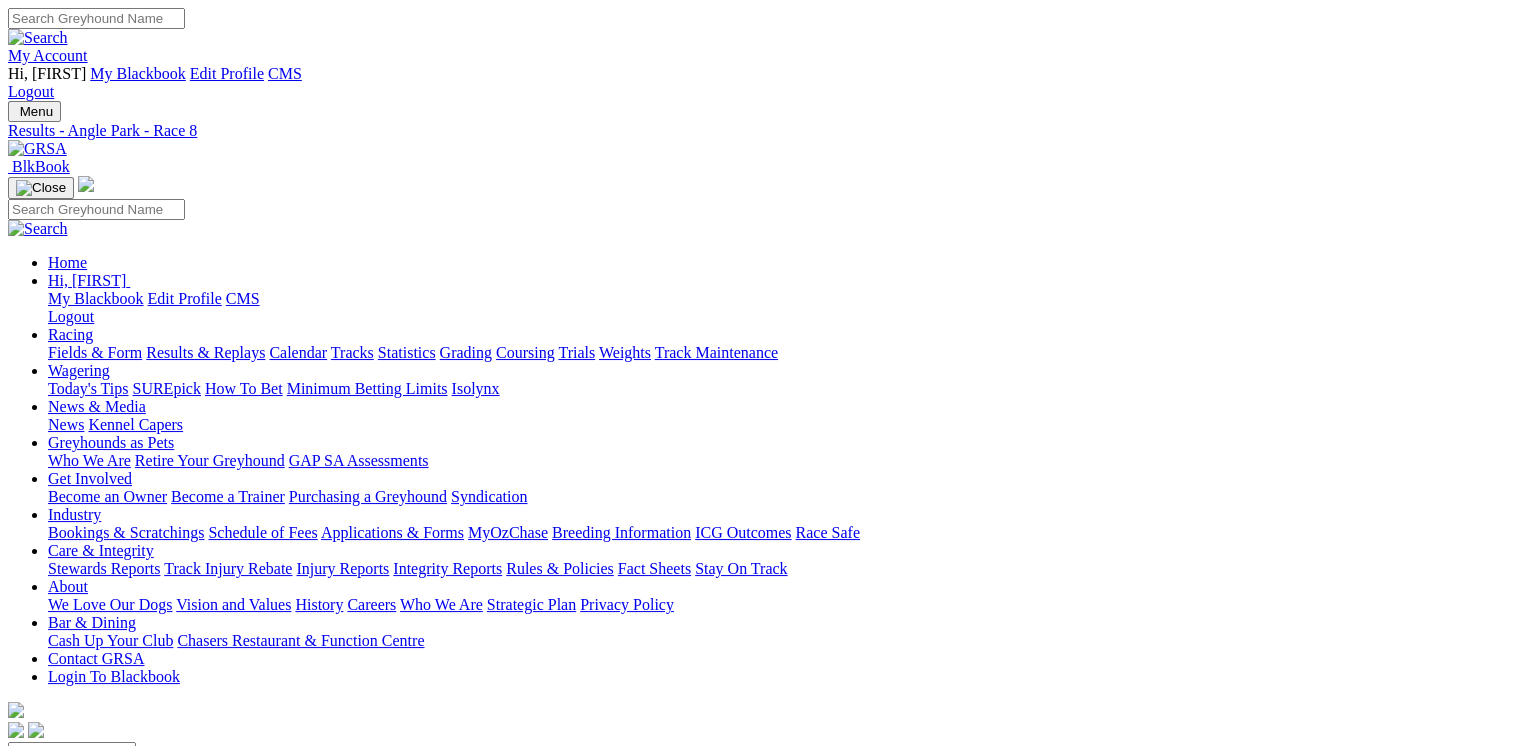 click on "R1
1 5 8 2" at bounding box center [756, 809] 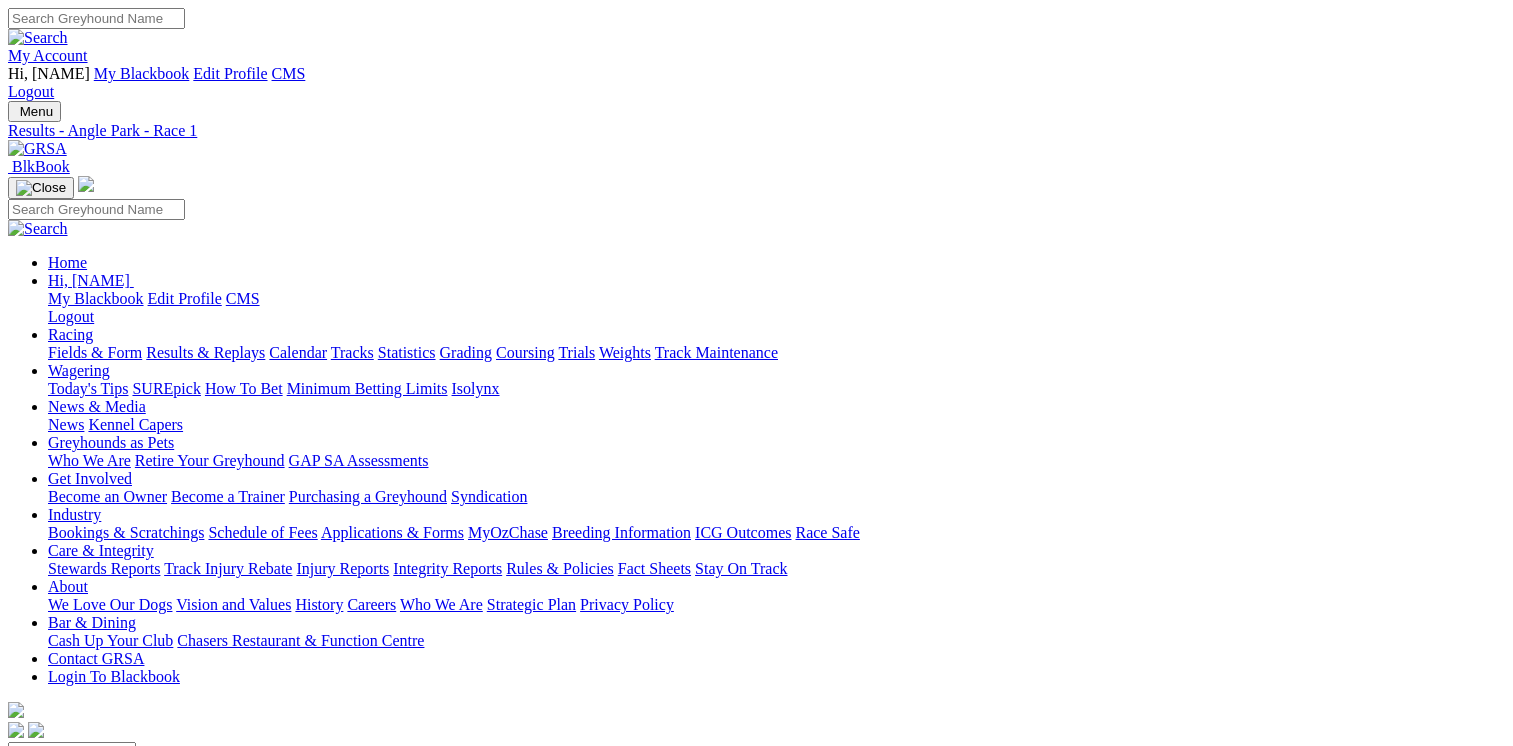 scroll, scrollTop: 0, scrollLeft: 0, axis: both 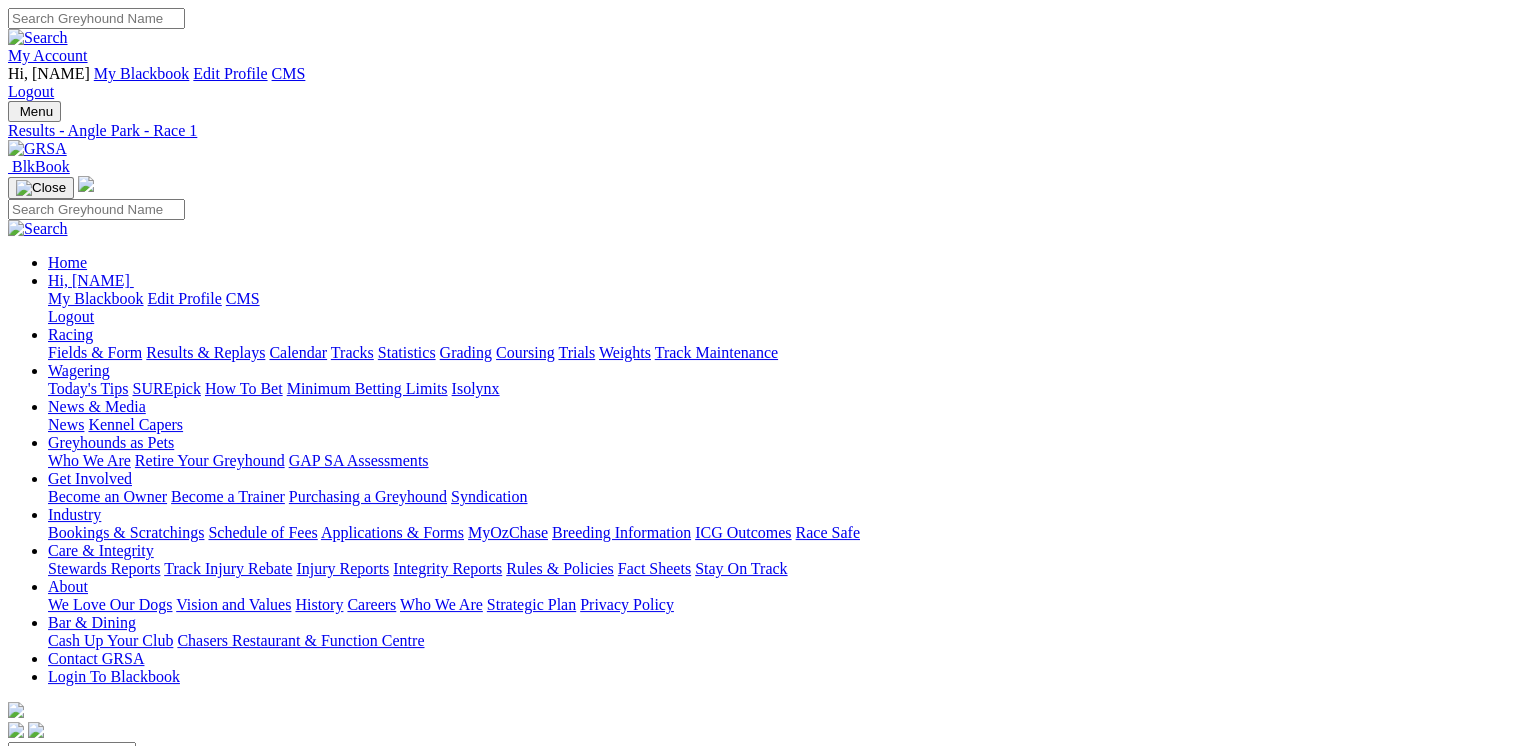 click on "Fields & Form" at bounding box center (95, 352) 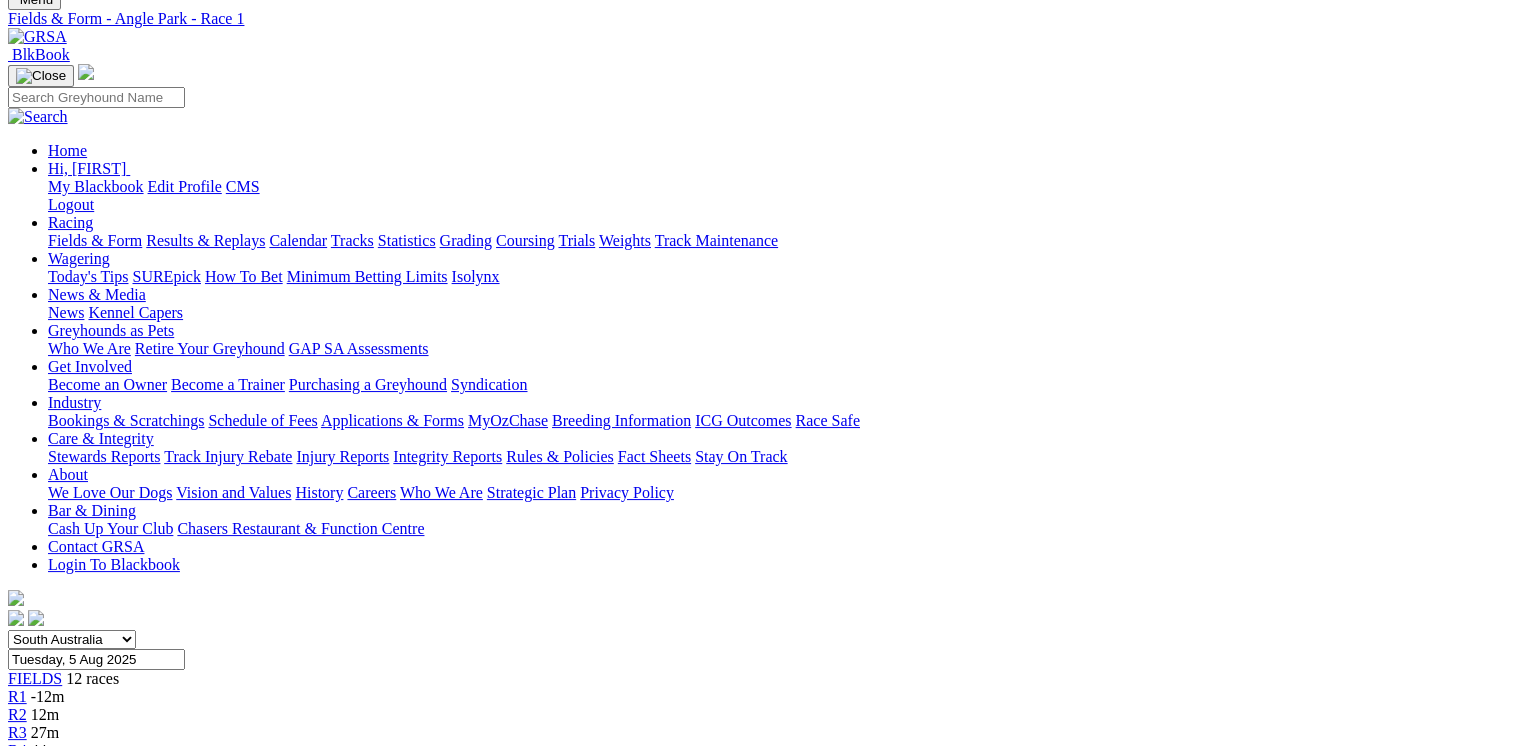 scroll, scrollTop: 4, scrollLeft: 0, axis: vertical 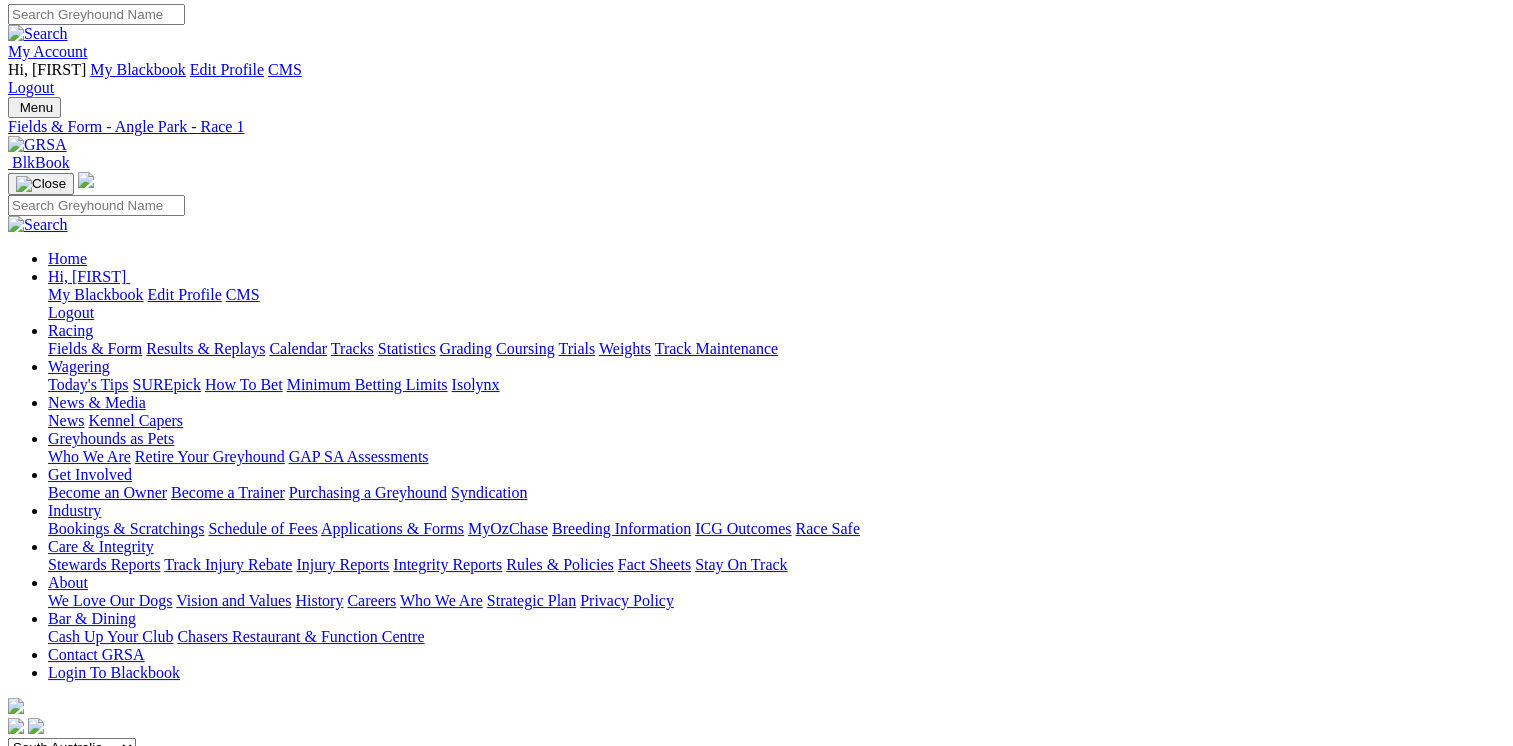click on "R2
12m" at bounding box center (756, 823) 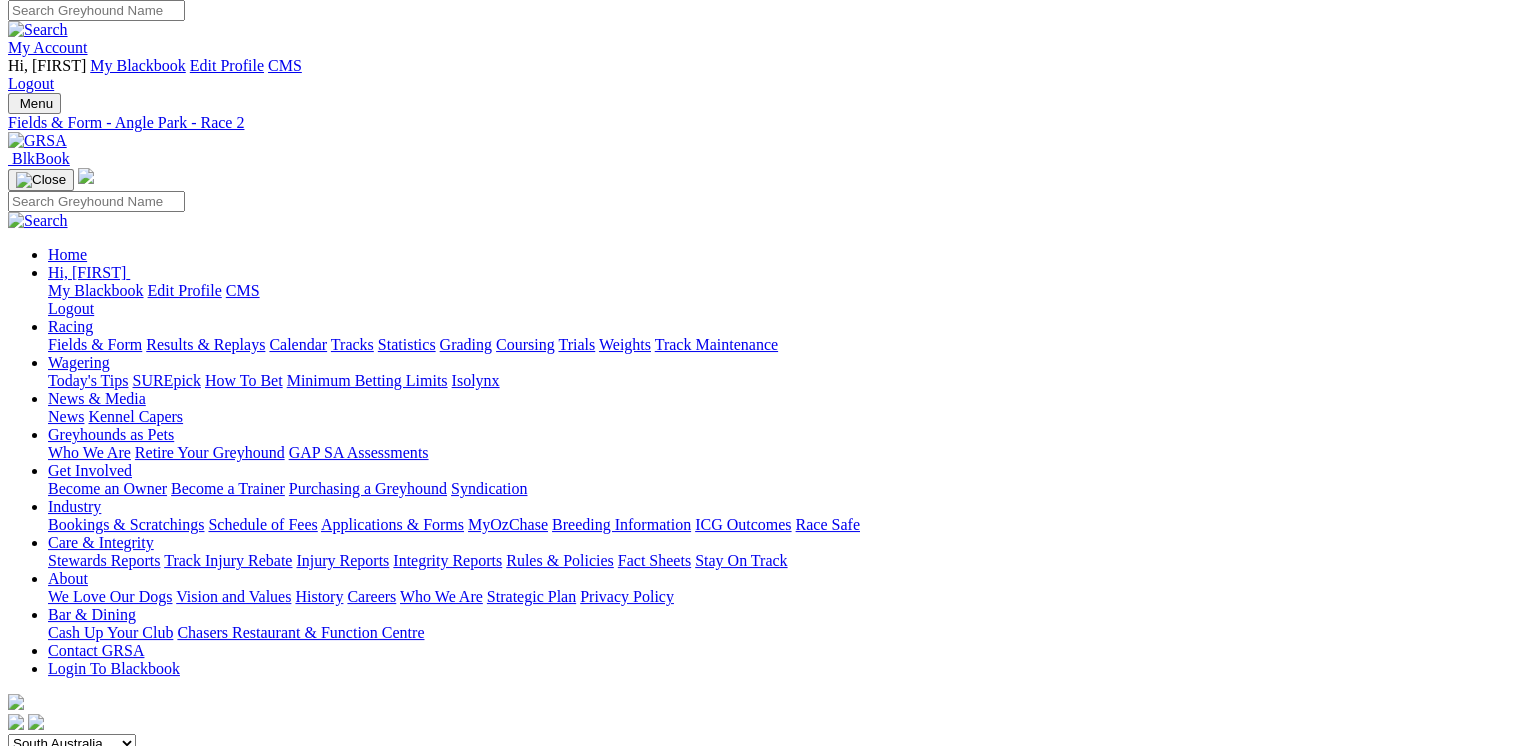 scroll, scrollTop: 0, scrollLeft: 0, axis: both 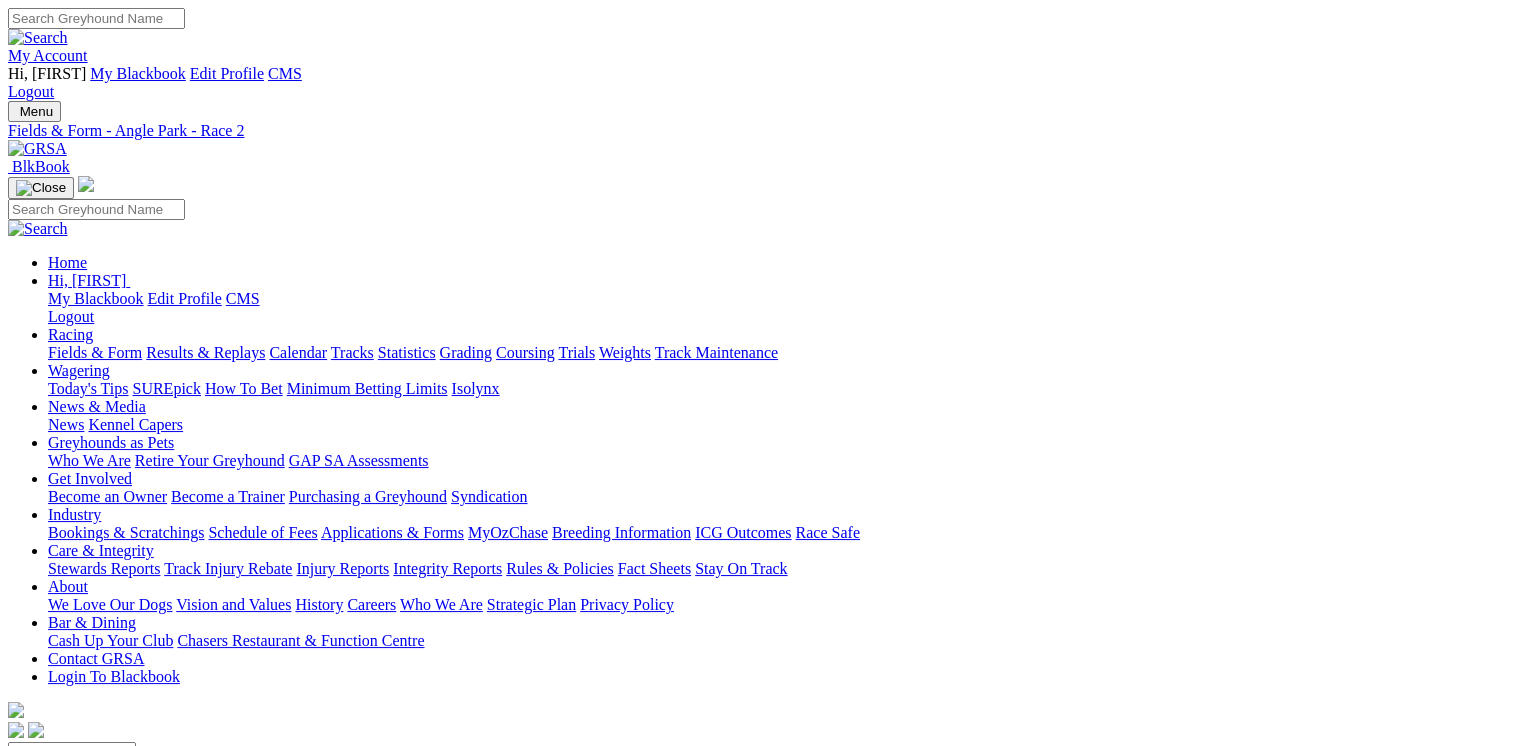 click at bounding box center (37, 149) 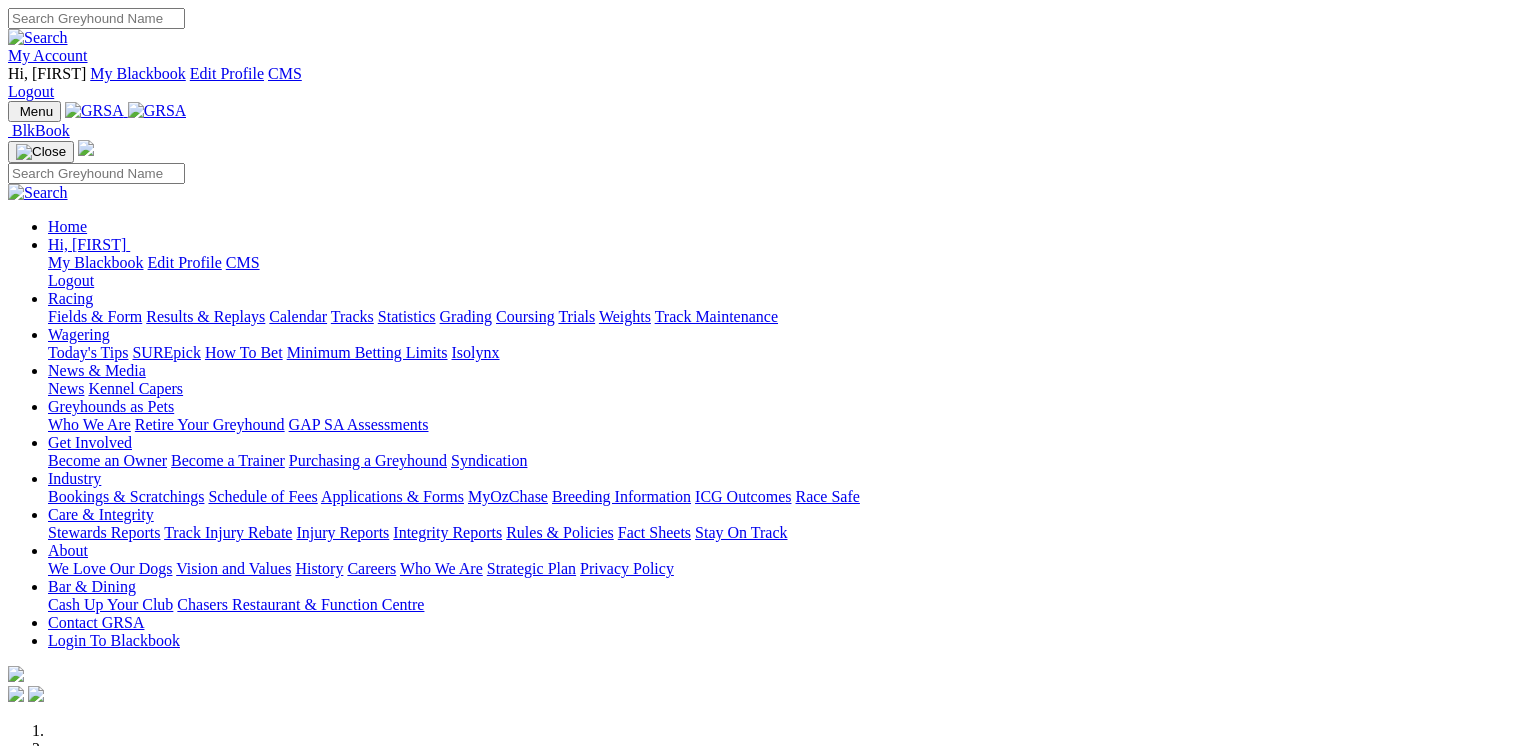 scroll, scrollTop: 0, scrollLeft: 0, axis: both 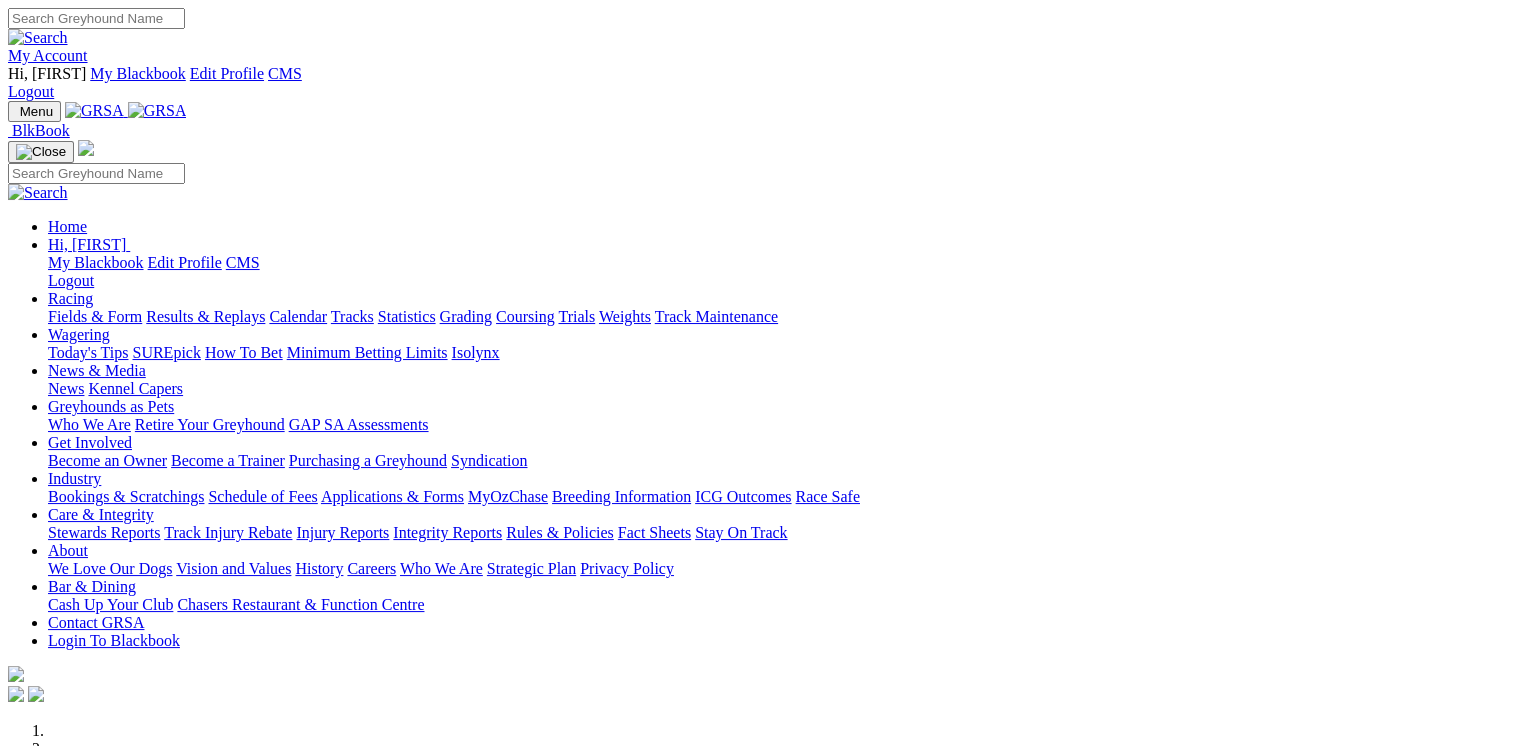 click at bounding box center [96, 18] 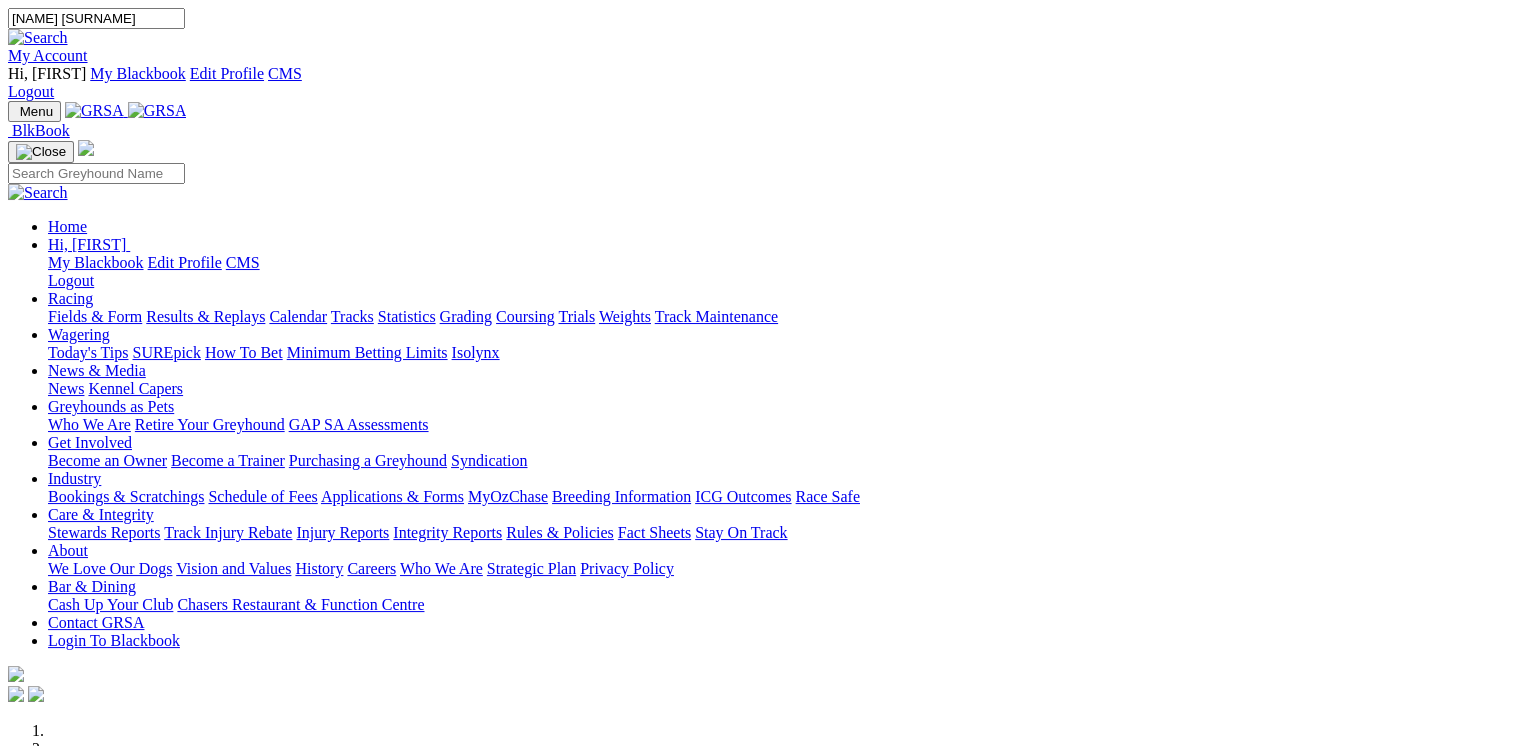 type on "[NAME] [SURNAME]" 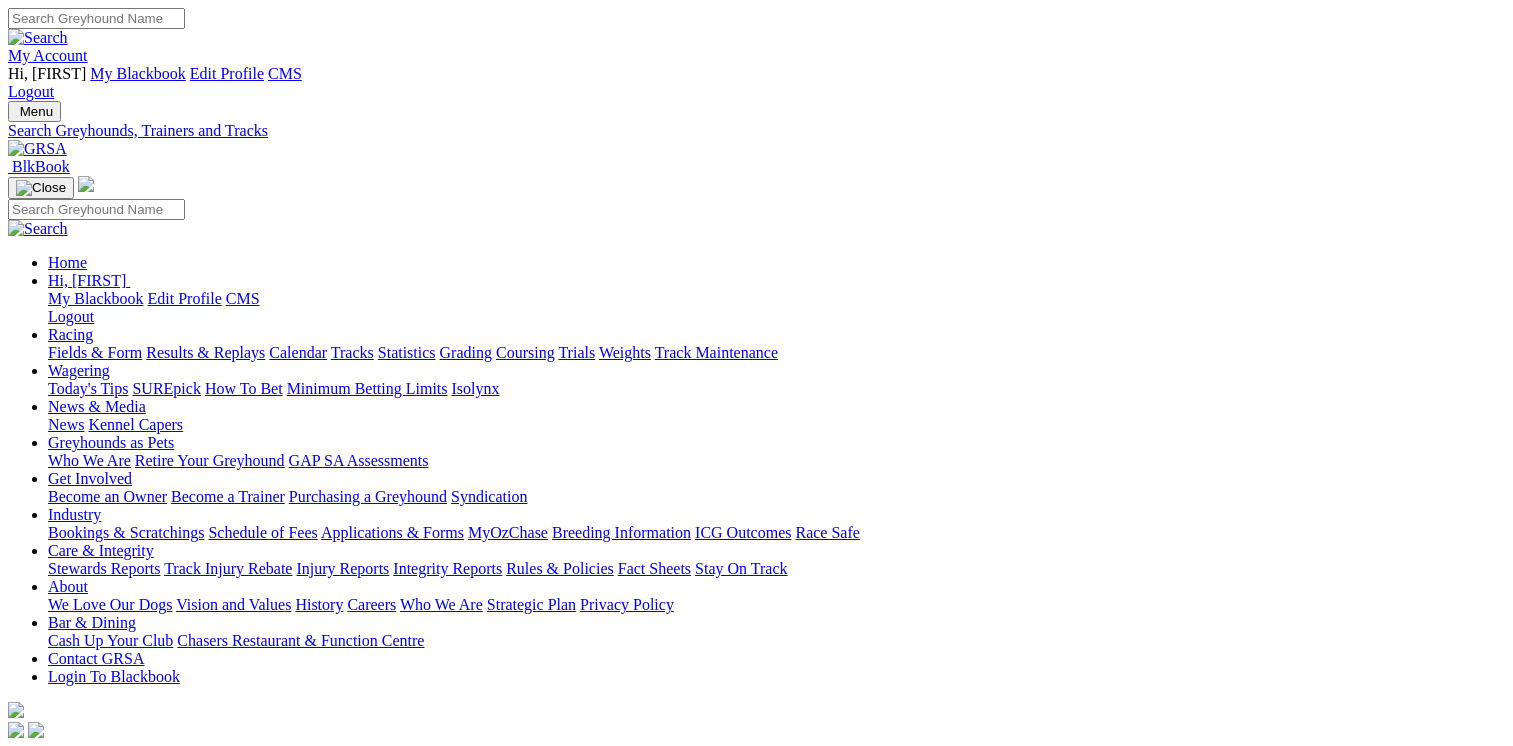 scroll, scrollTop: 0, scrollLeft: 0, axis: both 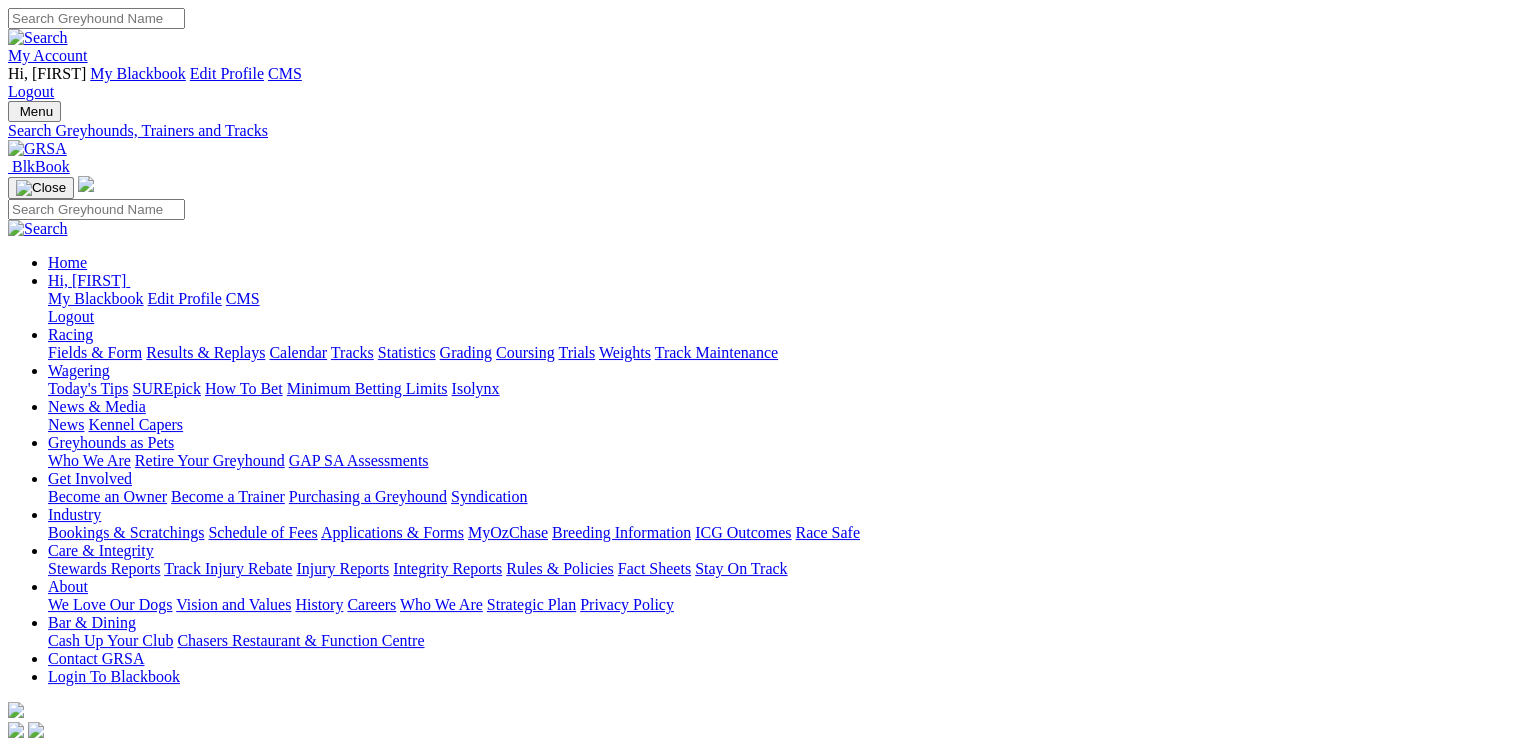 click on "Emerley Wiggum" at bounding box center [62, 939] 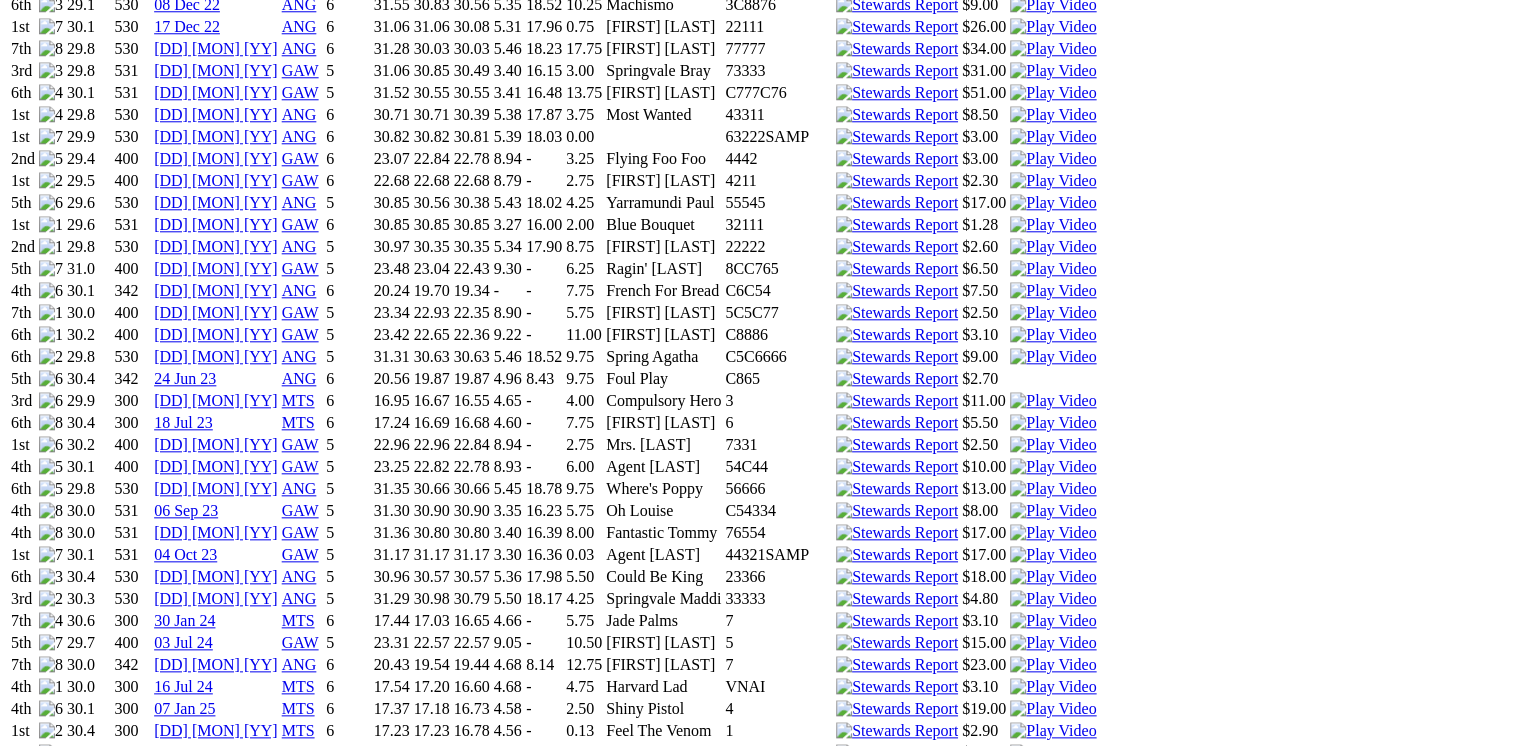 scroll, scrollTop: 2041, scrollLeft: 0, axis: vertical 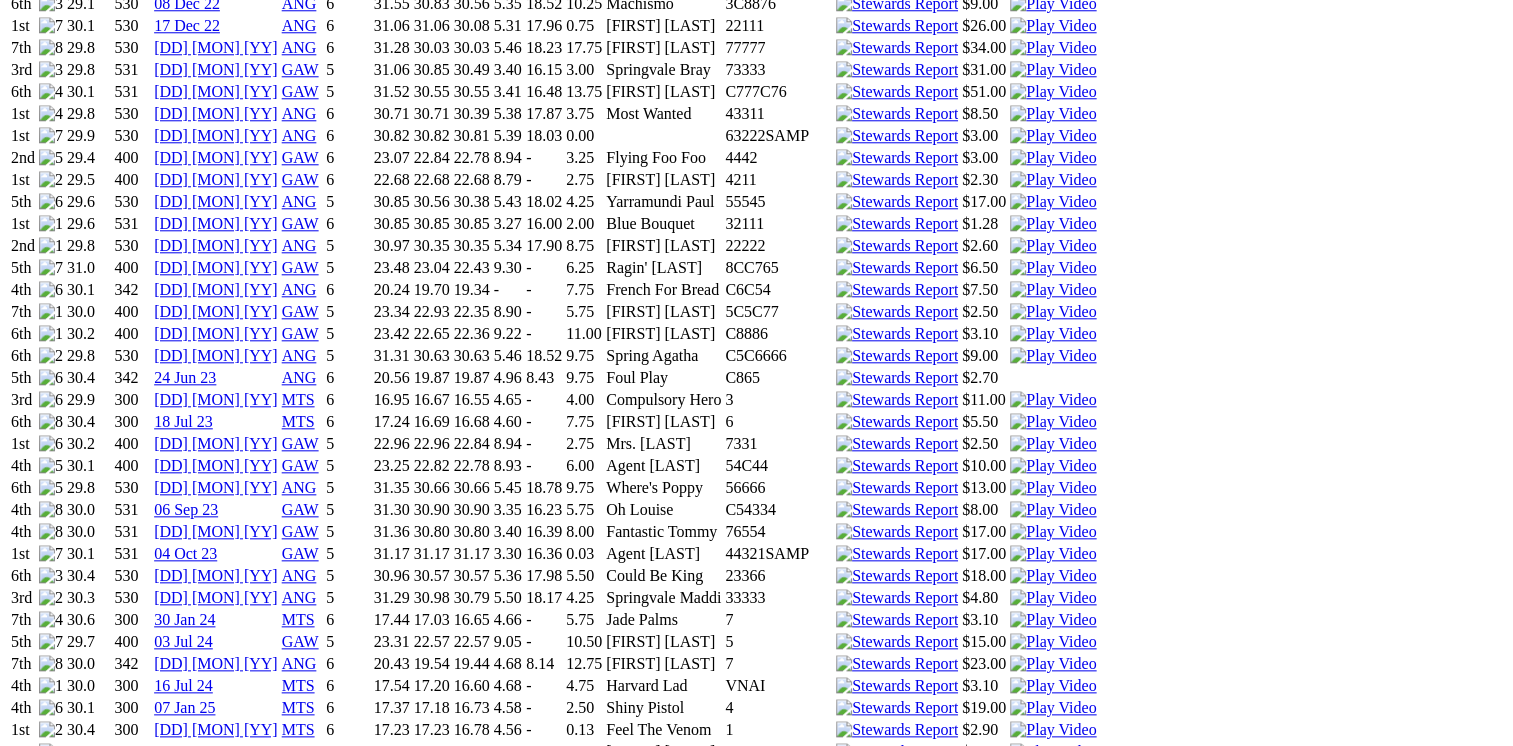 click at bounding box center (1053, 818) 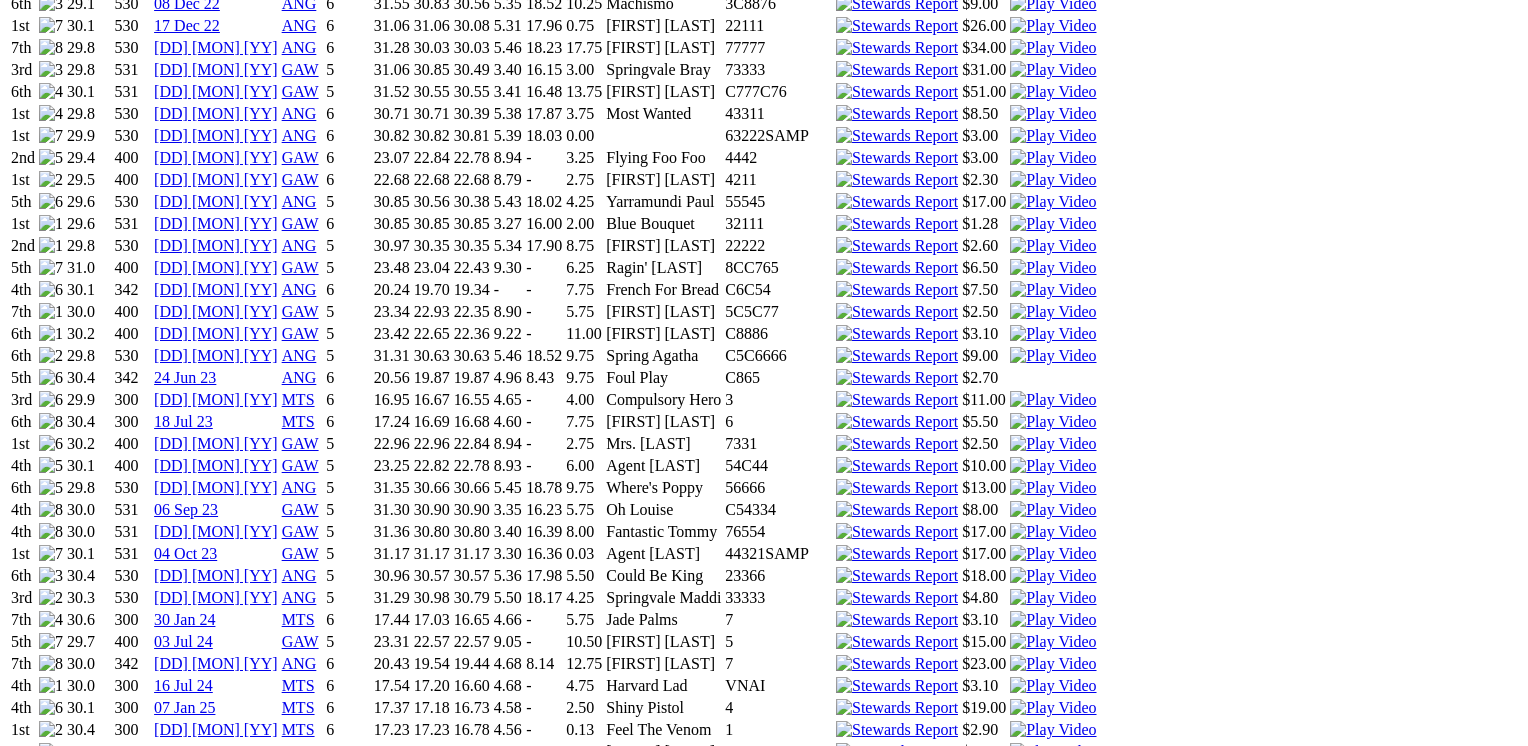 click at bounding box center [16, 4103] 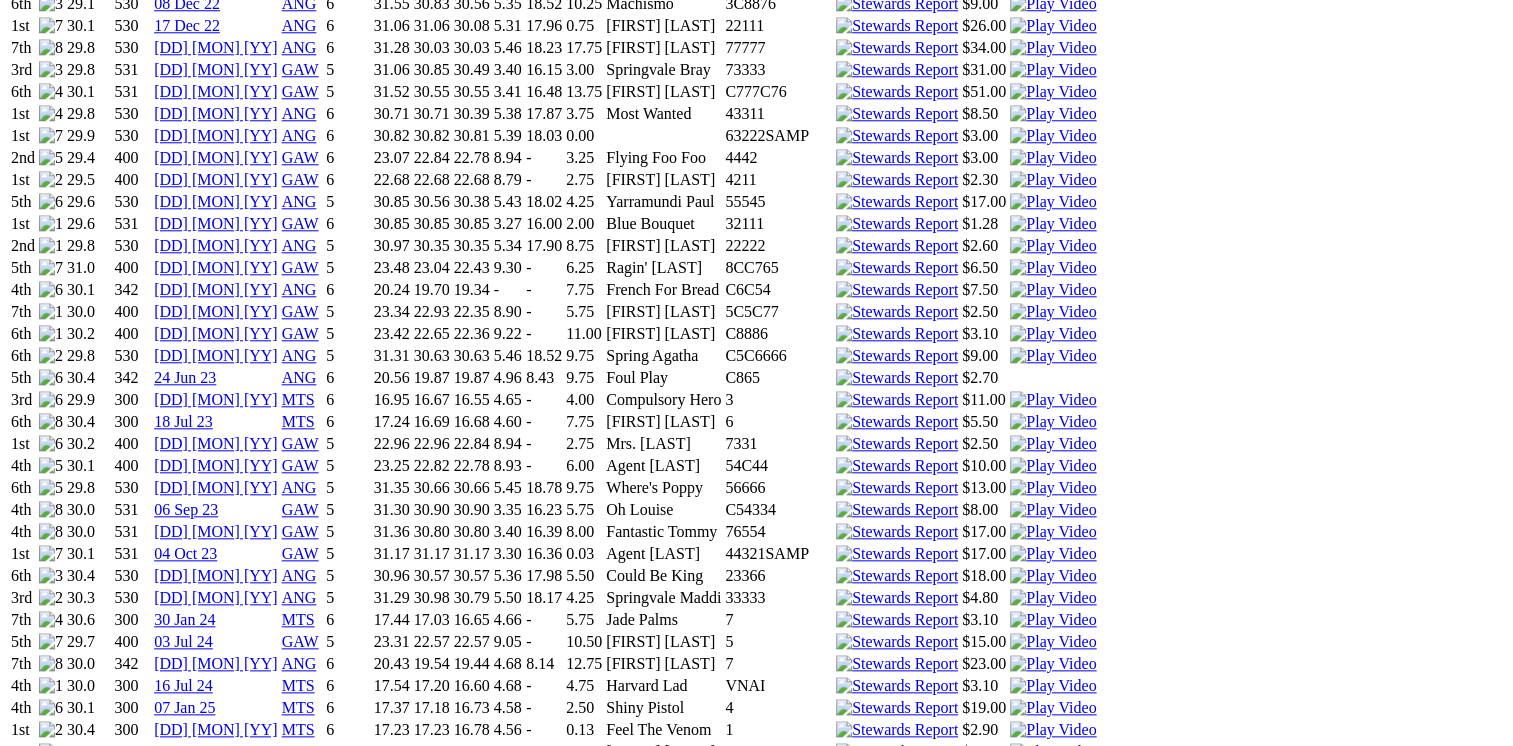 click at bounding box center (897, 818) 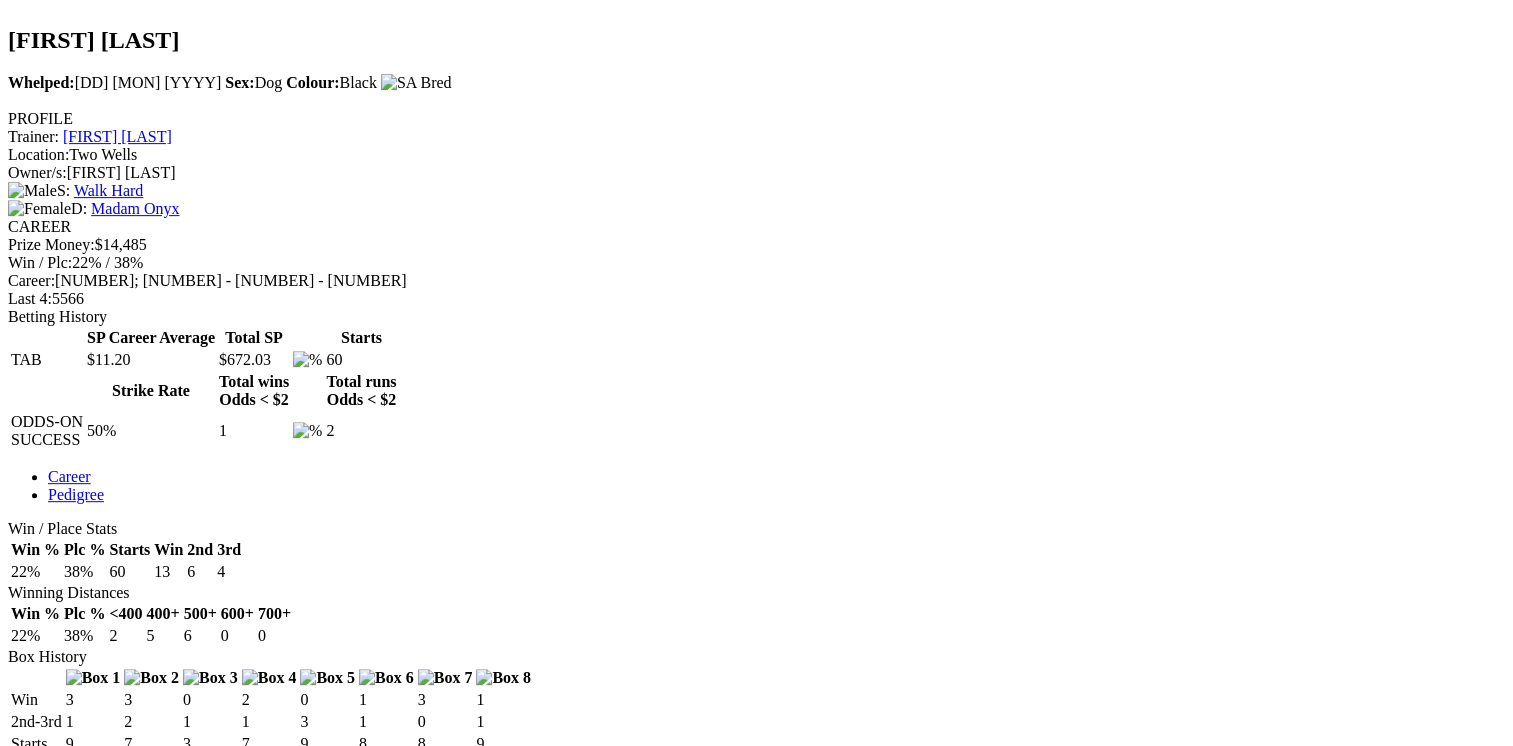 scroll, scrollTop: 0, scrollLeft: 0, axis: both 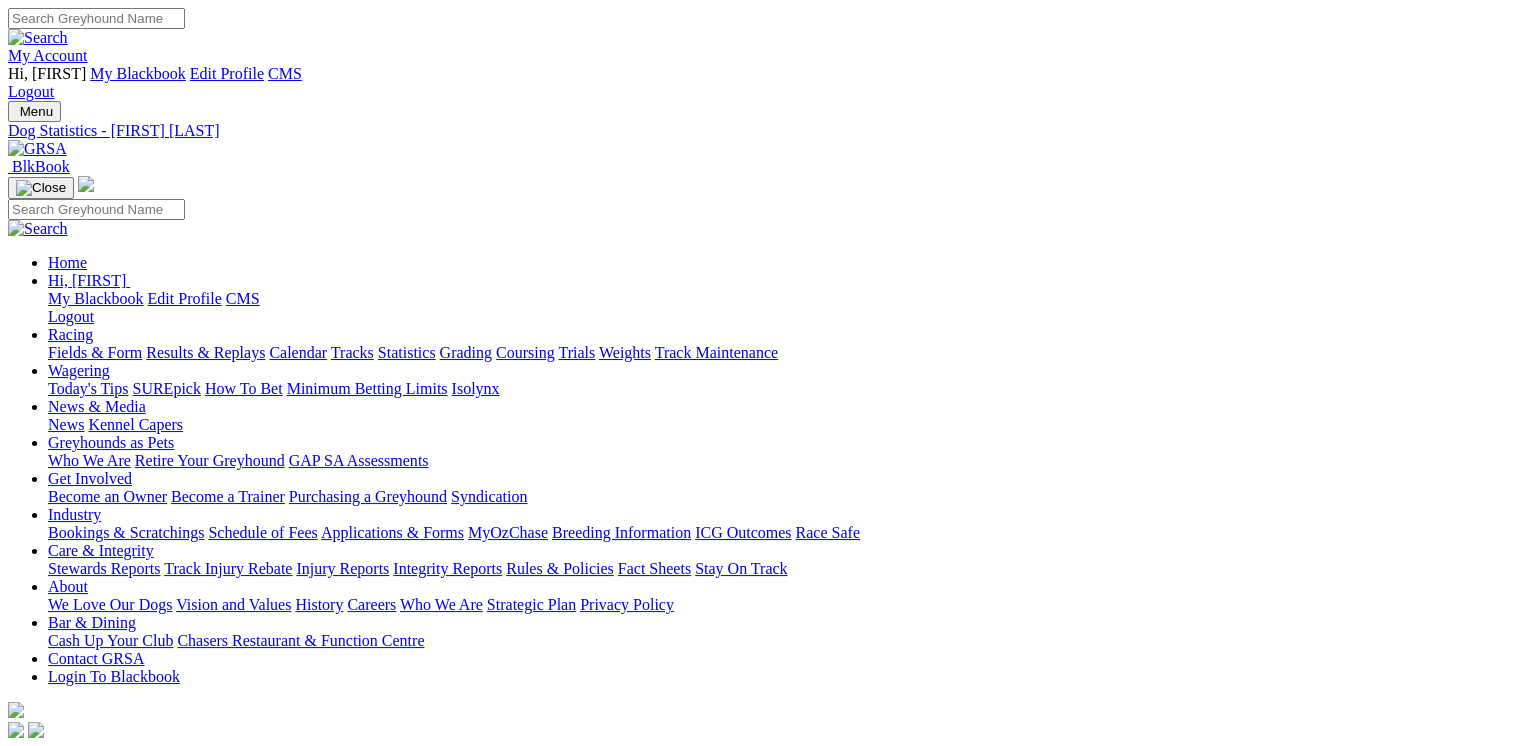 click at bounding box center (37, 149) 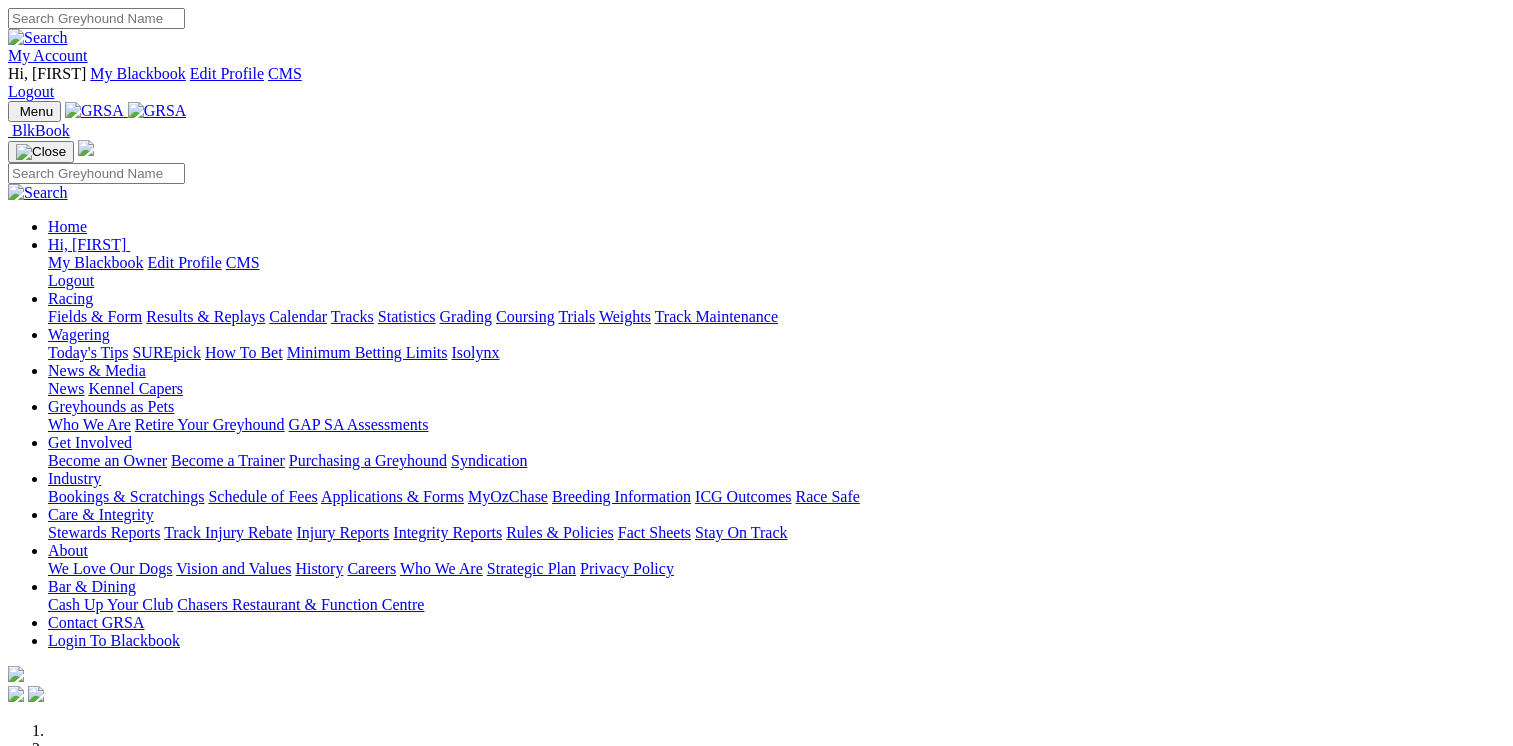 scroll, scrollTop: 0, scrollLeft: 0, axis: both 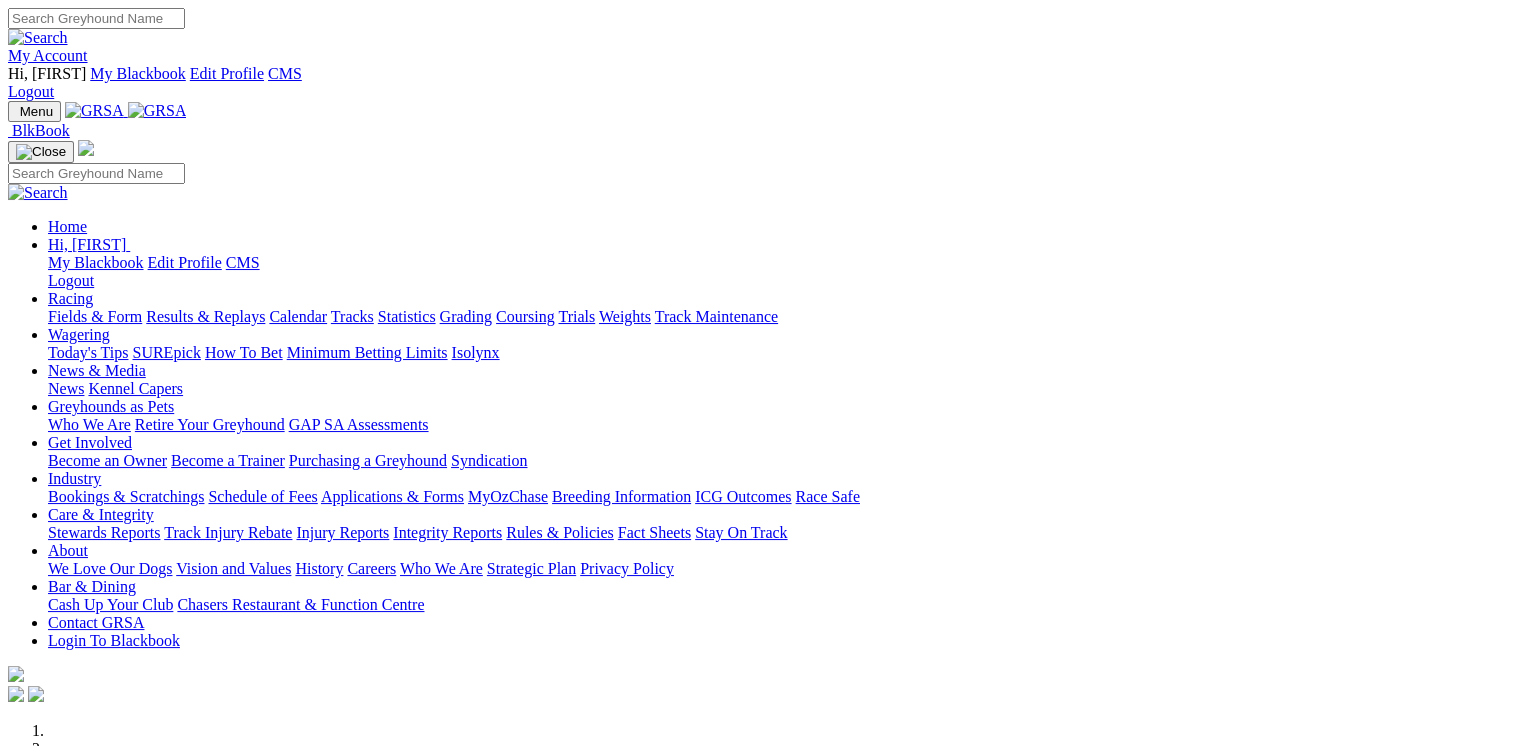 click at bounding box center [96, 18] 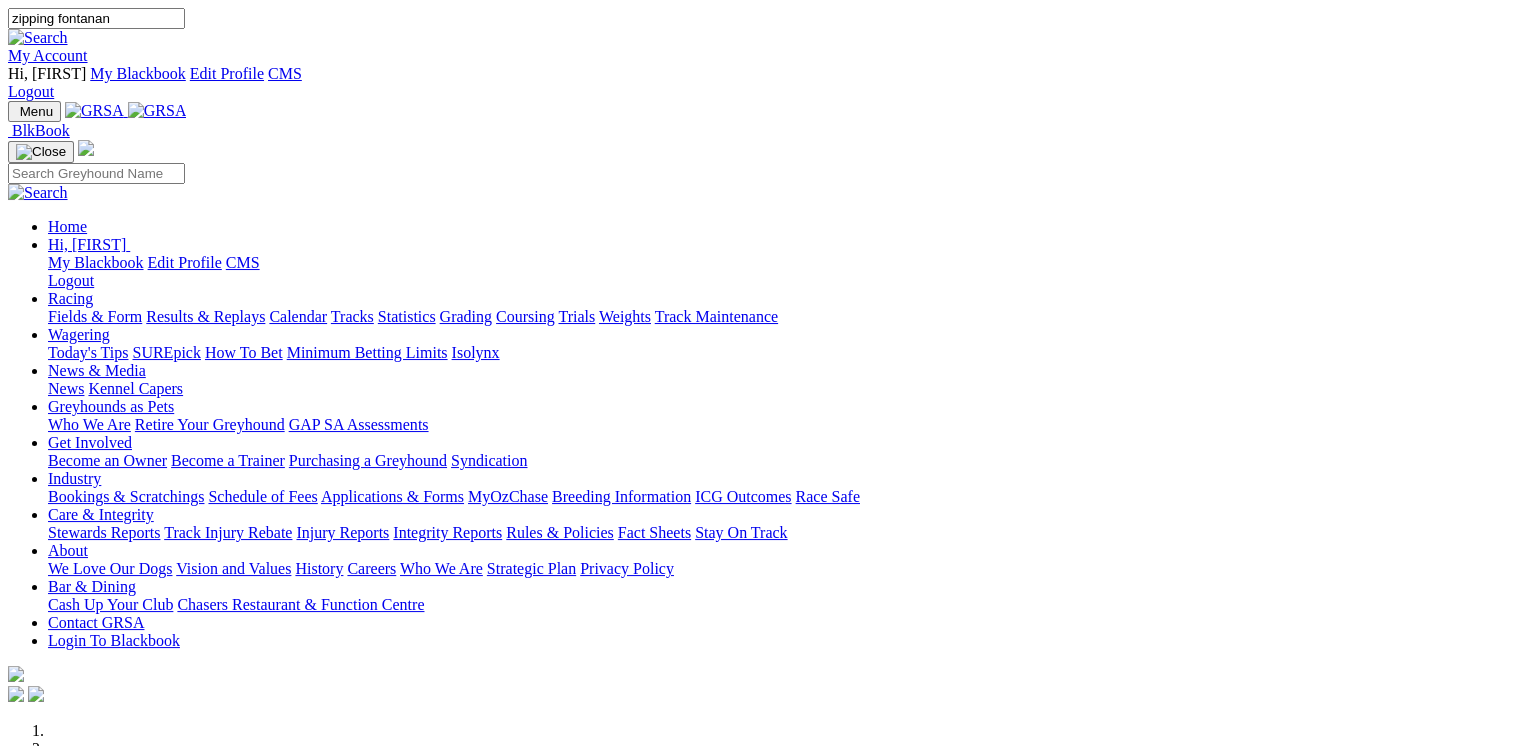 type on "zipping [CITY]" 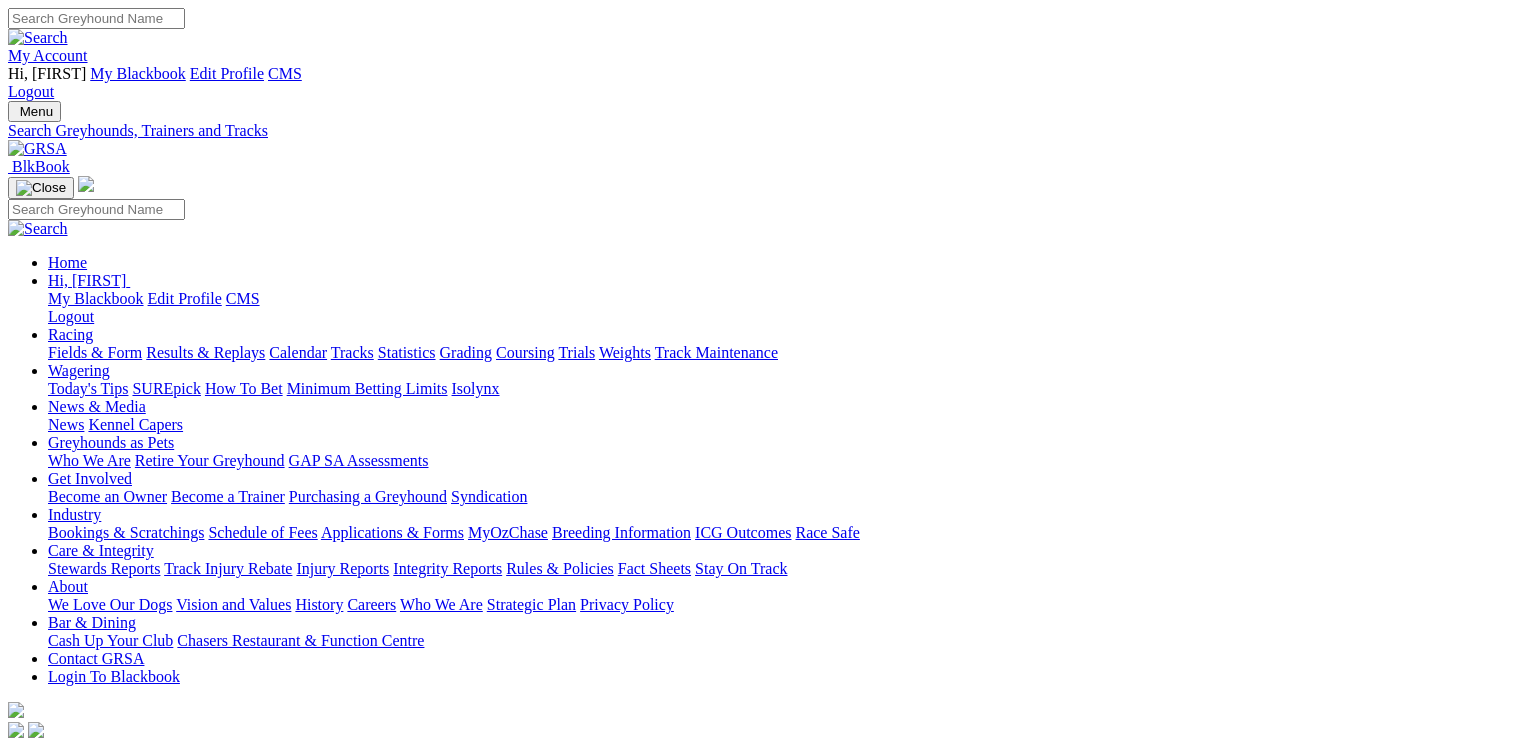 scroll, scrollTop: 0, scrollLeft: 0, axis: both 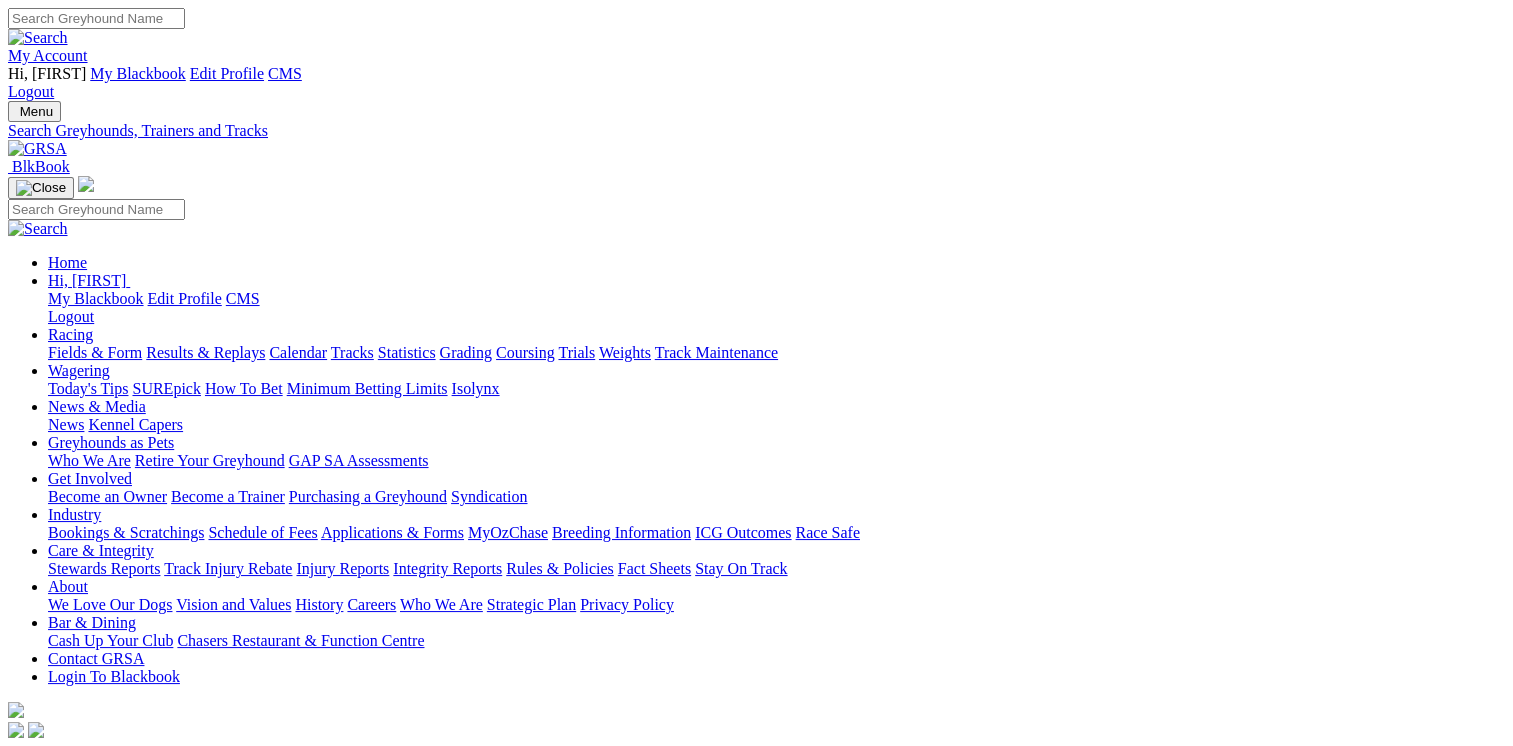 type on "zipping [CITY]" 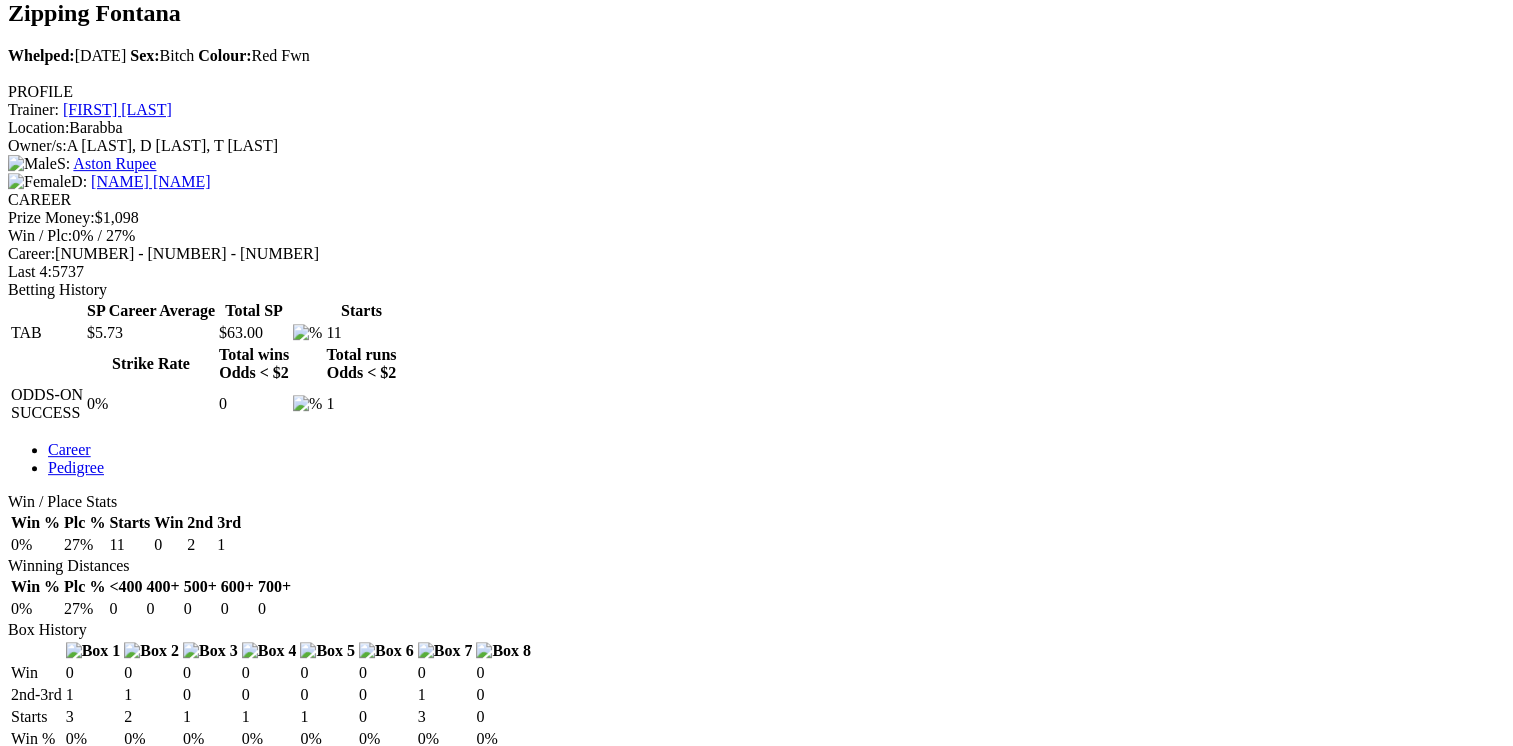 scroll, scrollTop: 780, scrollLeft: 0, axis: vertical 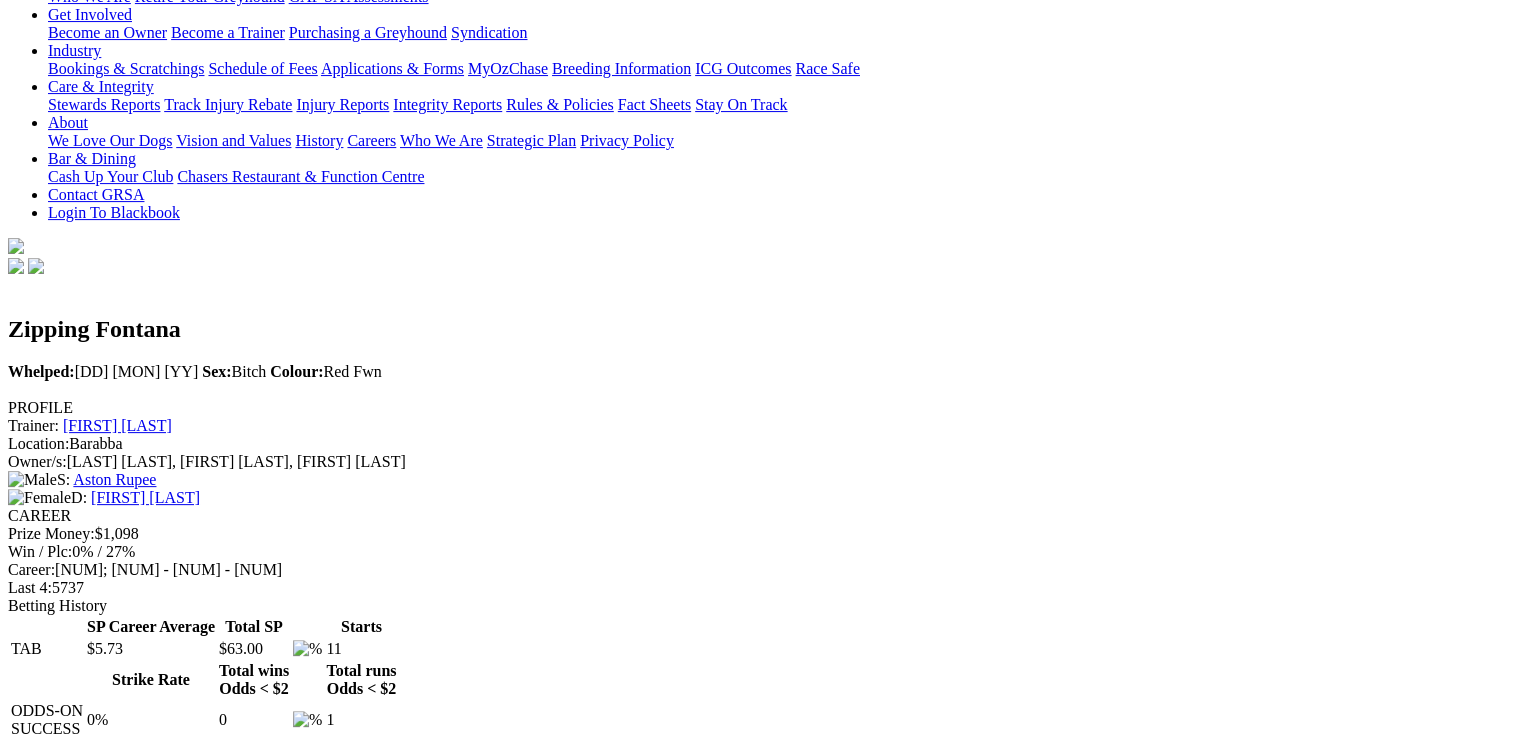 click on "16 Jan 25" at bounding box center [184, 1140] 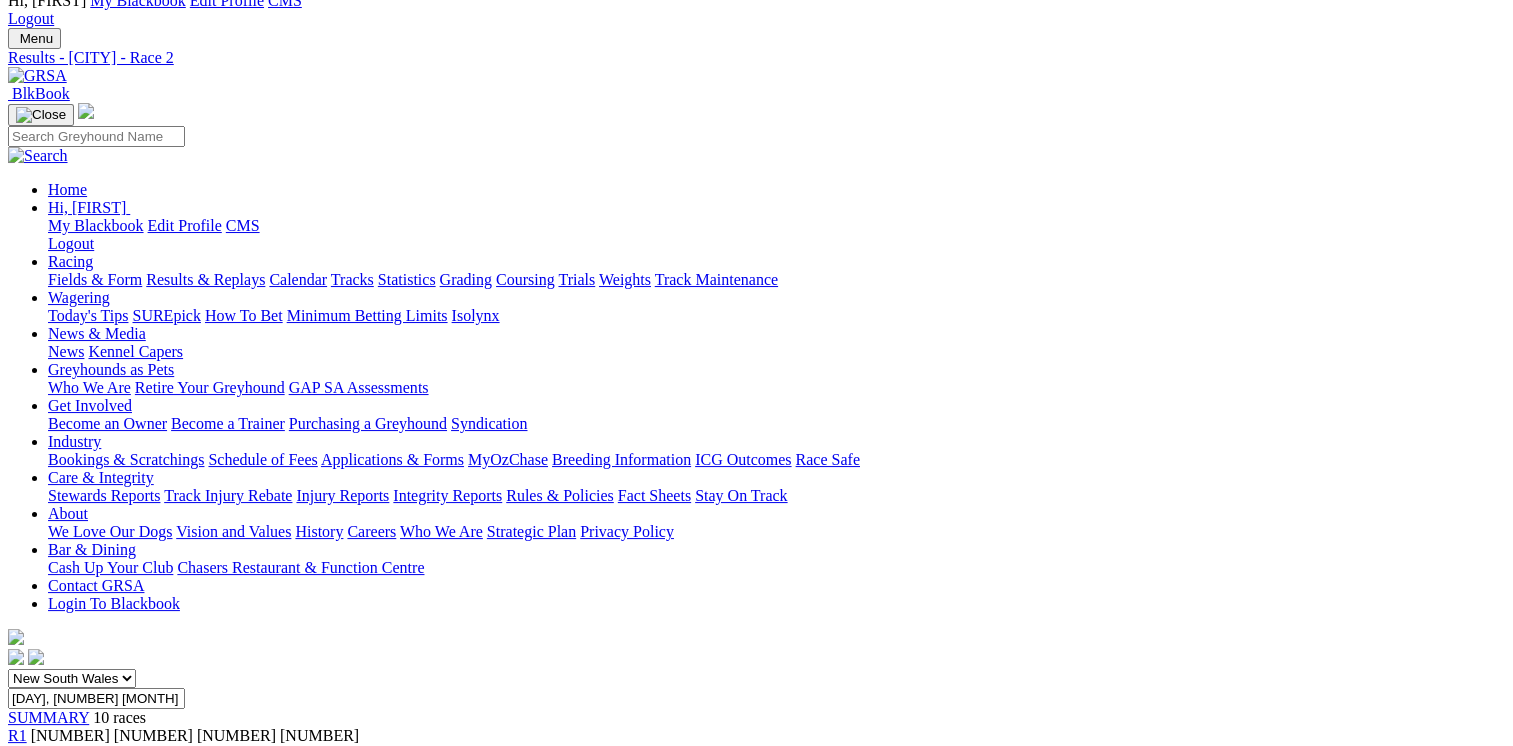 scroll, scrollTop: 82, scrollLeft: 0, axis: vertical 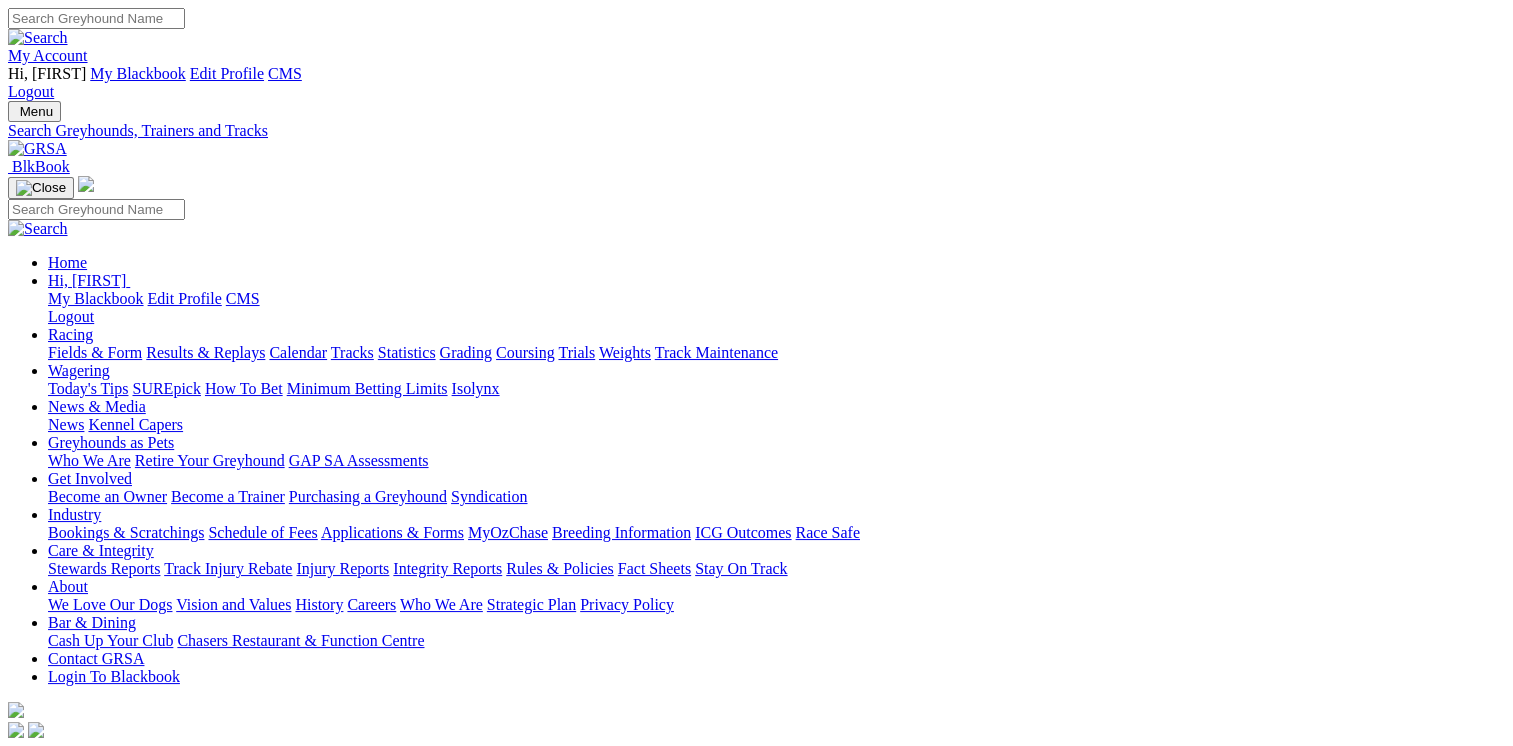 click on "Results & Replays" at bounding box center (205, 352) 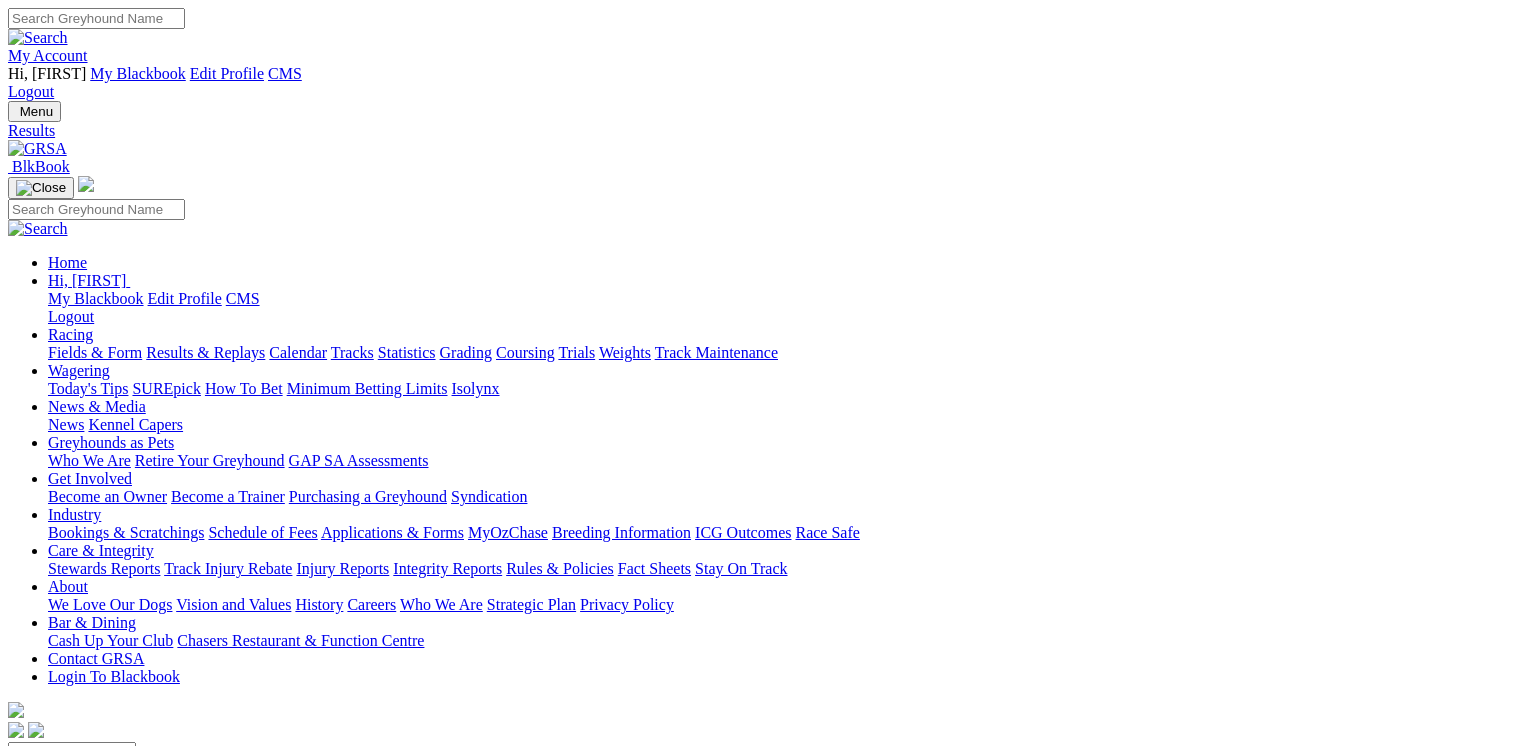 scroll, scrollTop: 0, scrollLeft: 0, axis: both 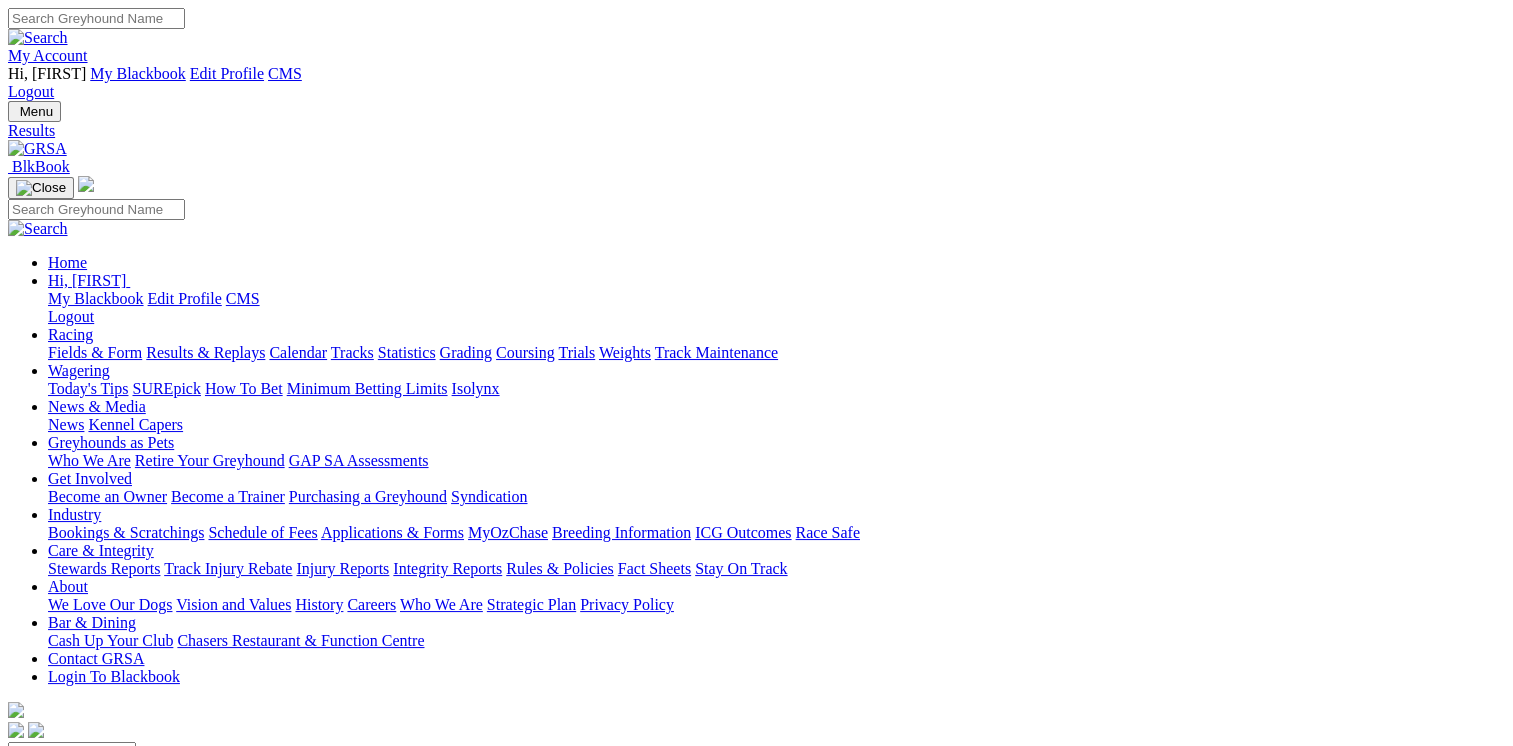 click on "-4m" at bounding box center [21, 1680] 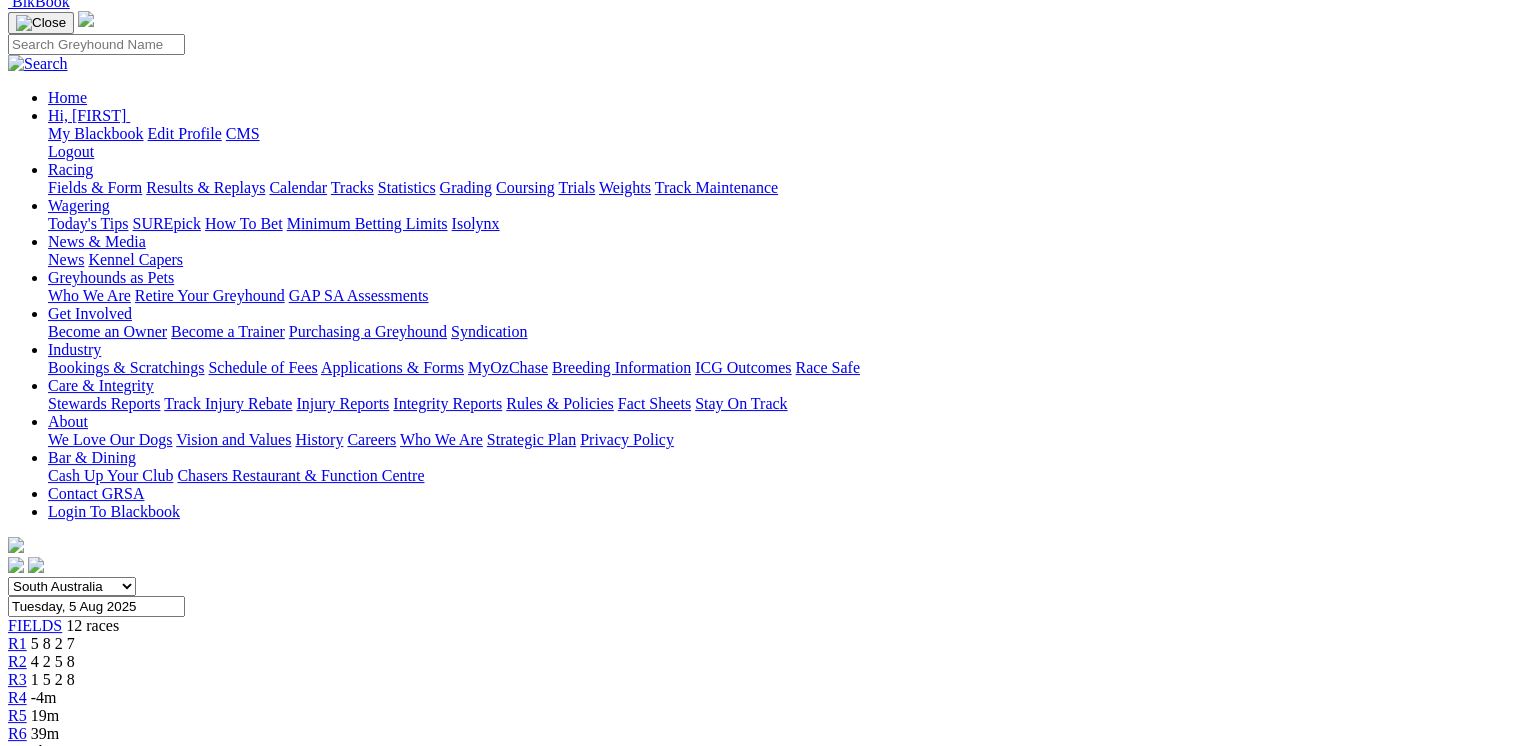 scroll, scrollTop: 165, scrollLeft: 0, axis: vertical 